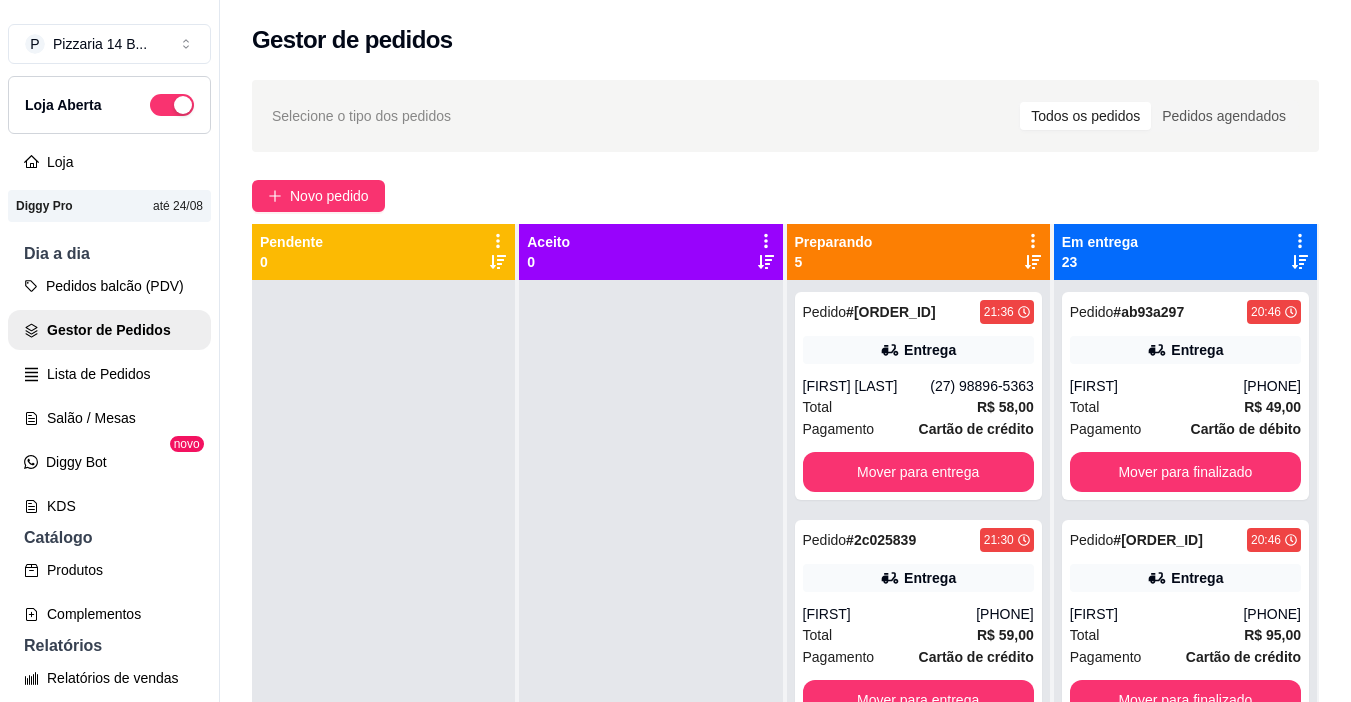 scroll, scrollTop: 0, scrollLeft: 0, axis: both 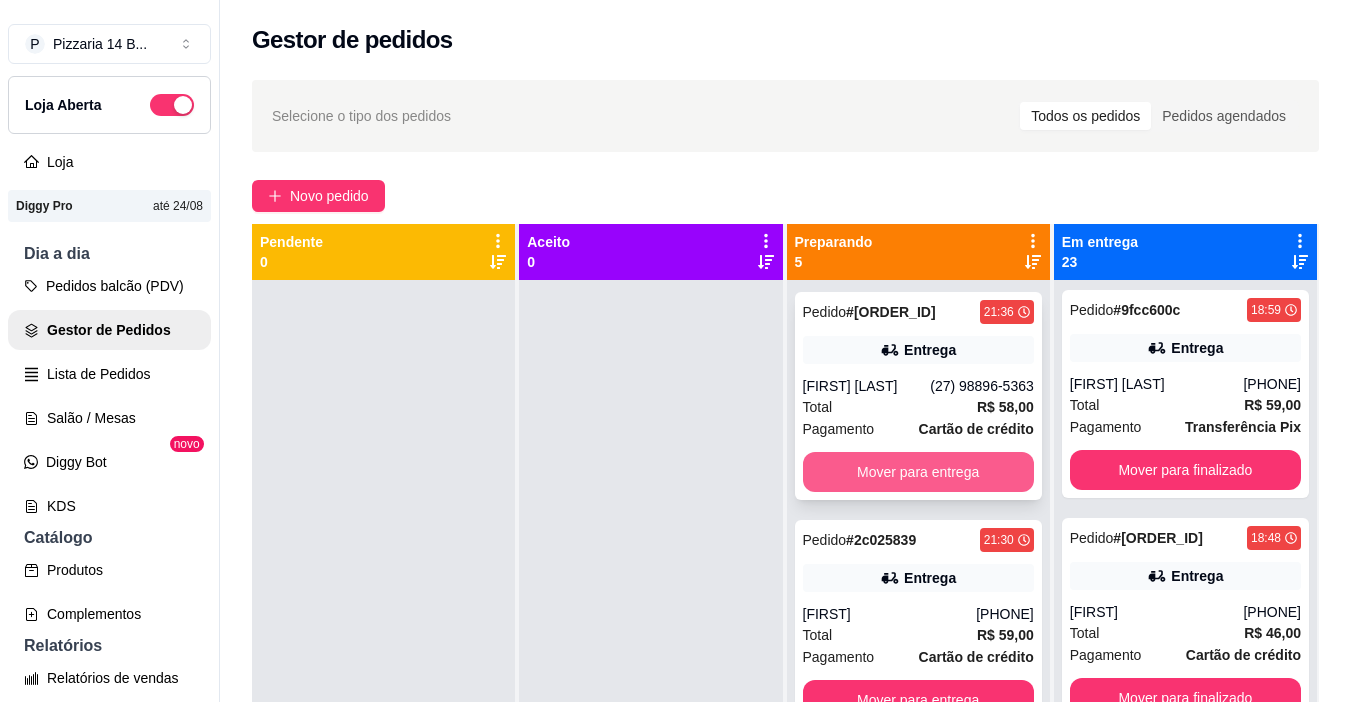 click on "Mover para entrega" at bounding box center (918, 472) 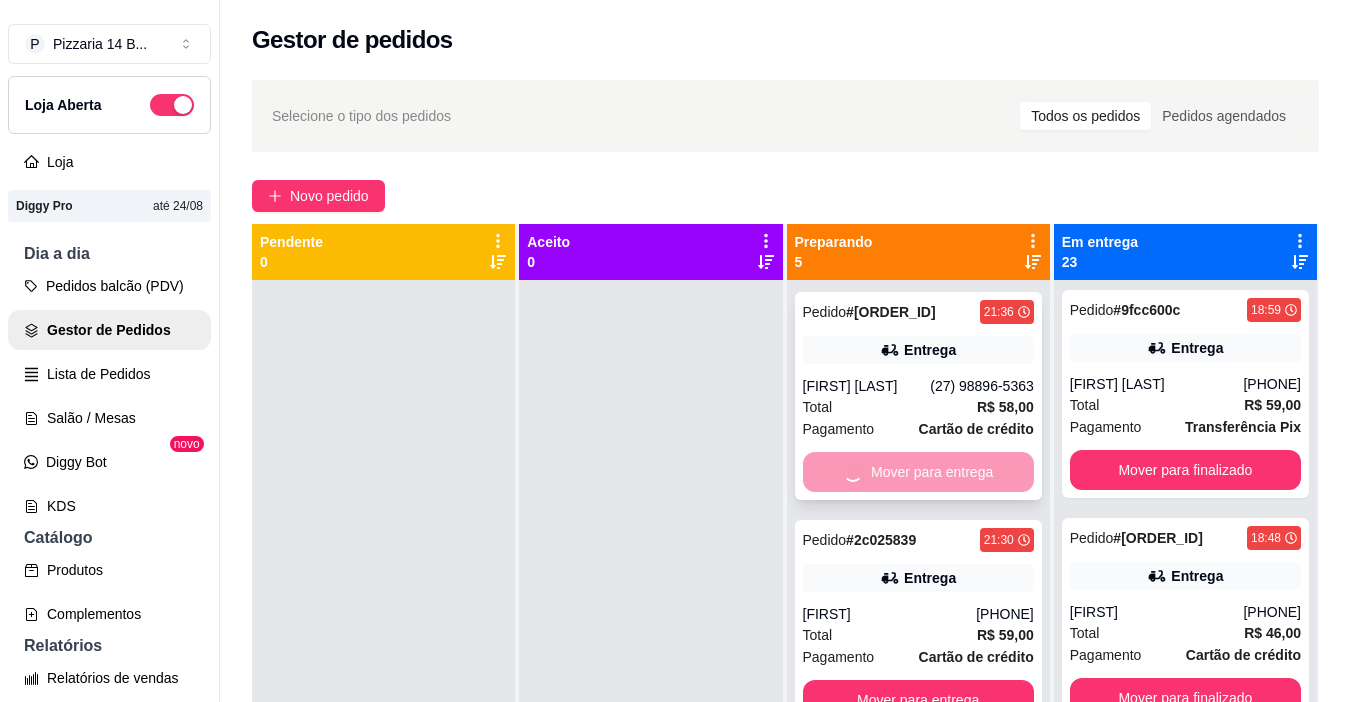 click on "Mover para entrega" at bounding box center [918, 472] 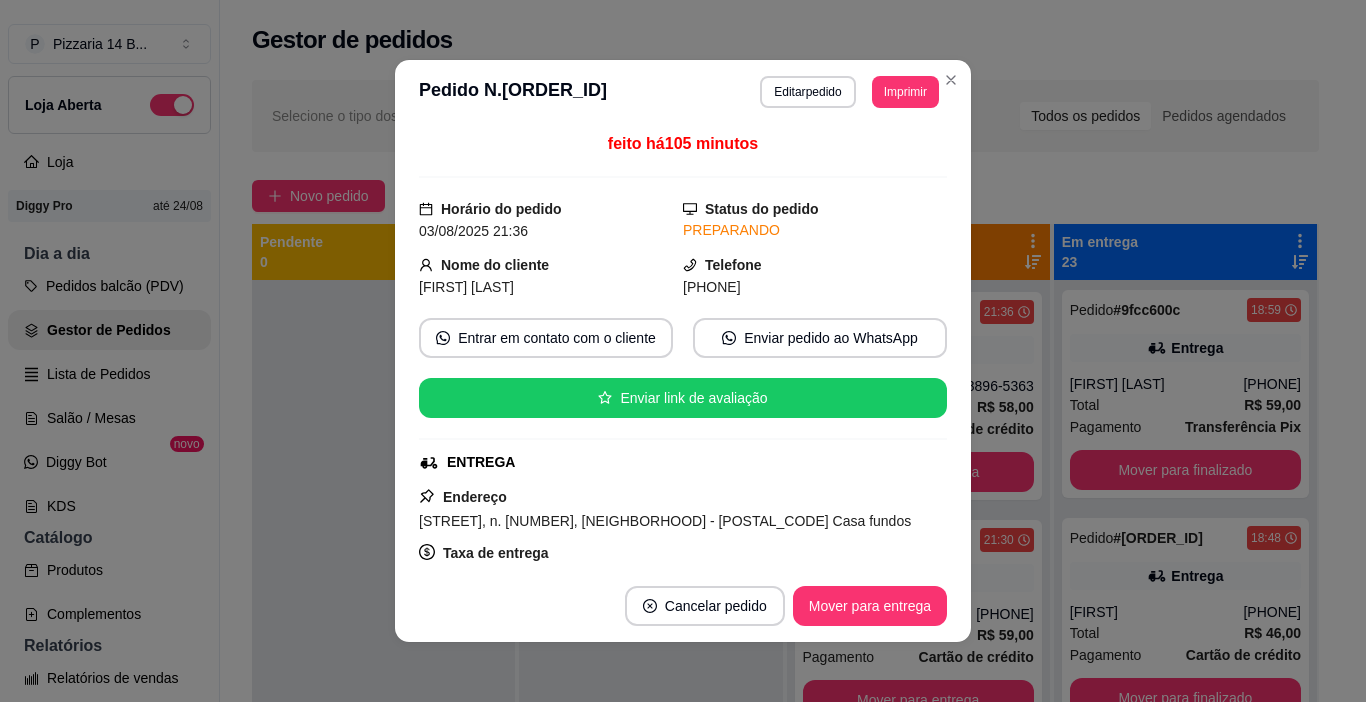 click at bounding box center (383, 631) 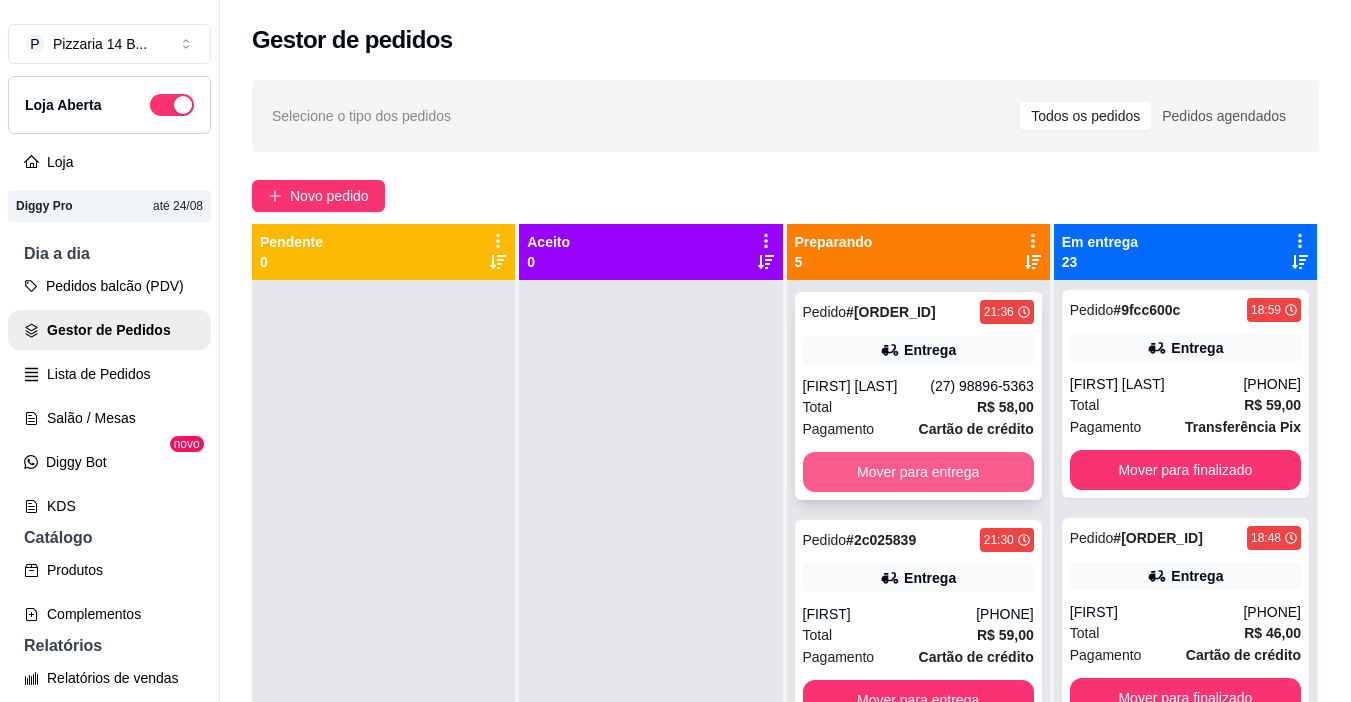 click on "Mover para entrega" at bounding box center (918, 472) 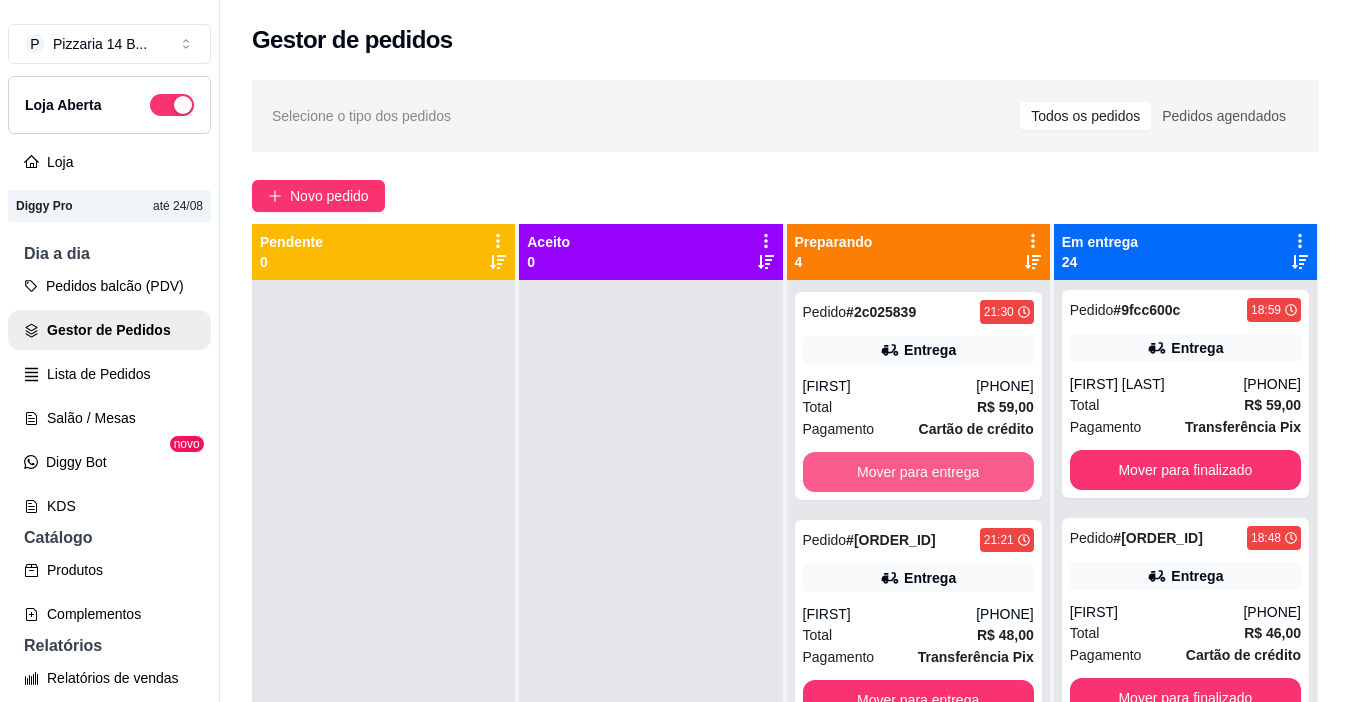 click on "Mover para entrega" at bounding box center (918, 472) 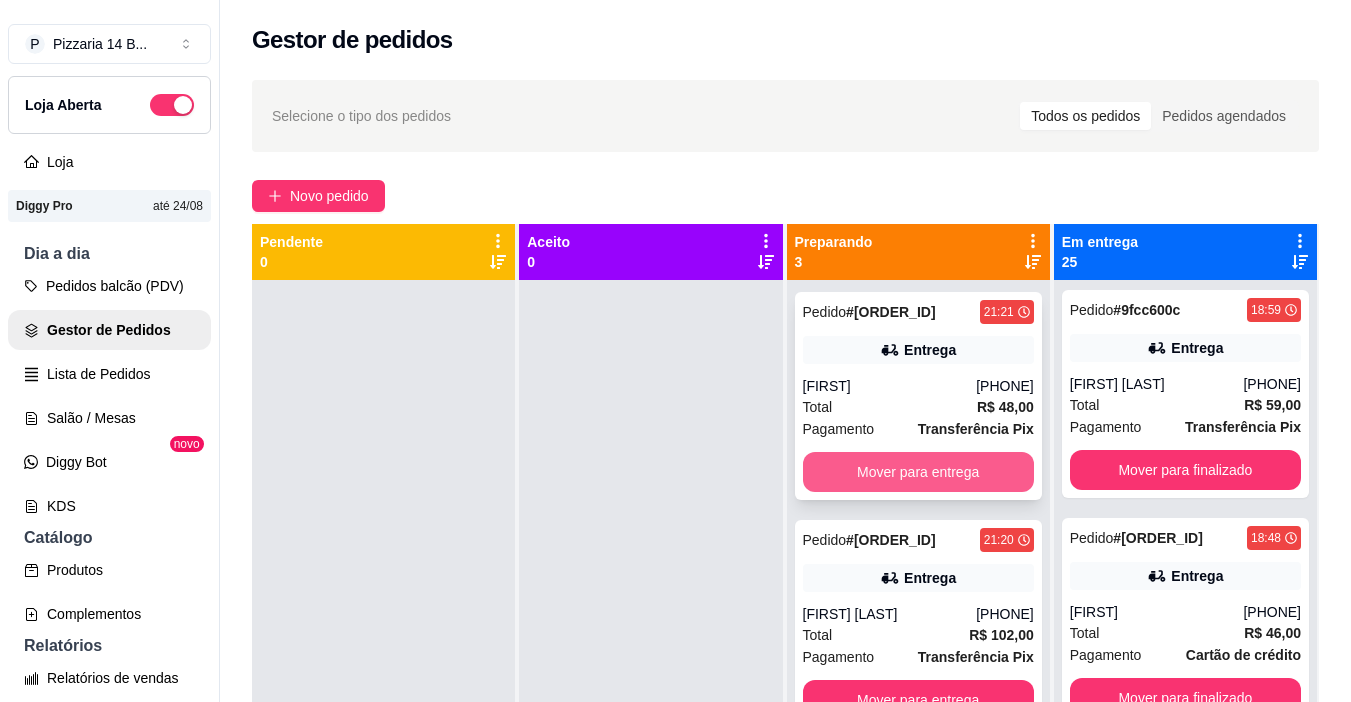 click on "Mover para entrega" at bounding box center (918, 472) 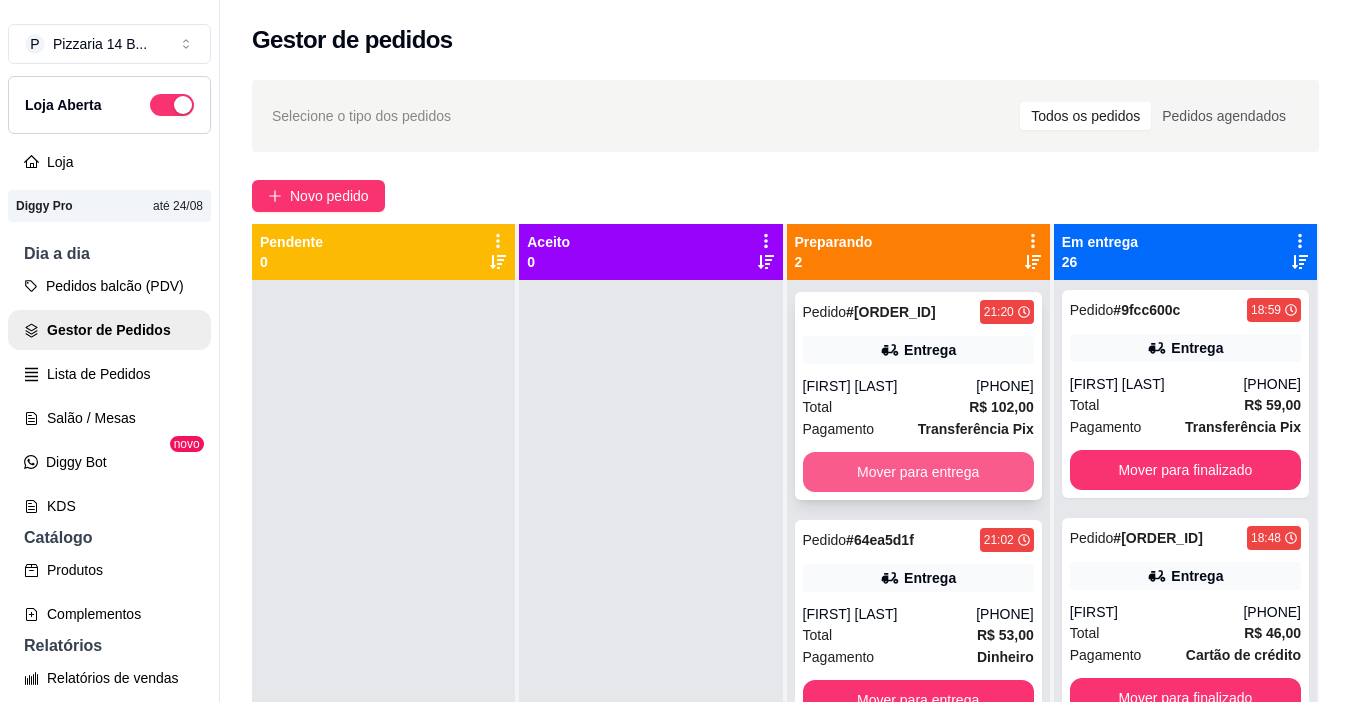 click on "Mover para entrega" at bounding box center (918, 472) 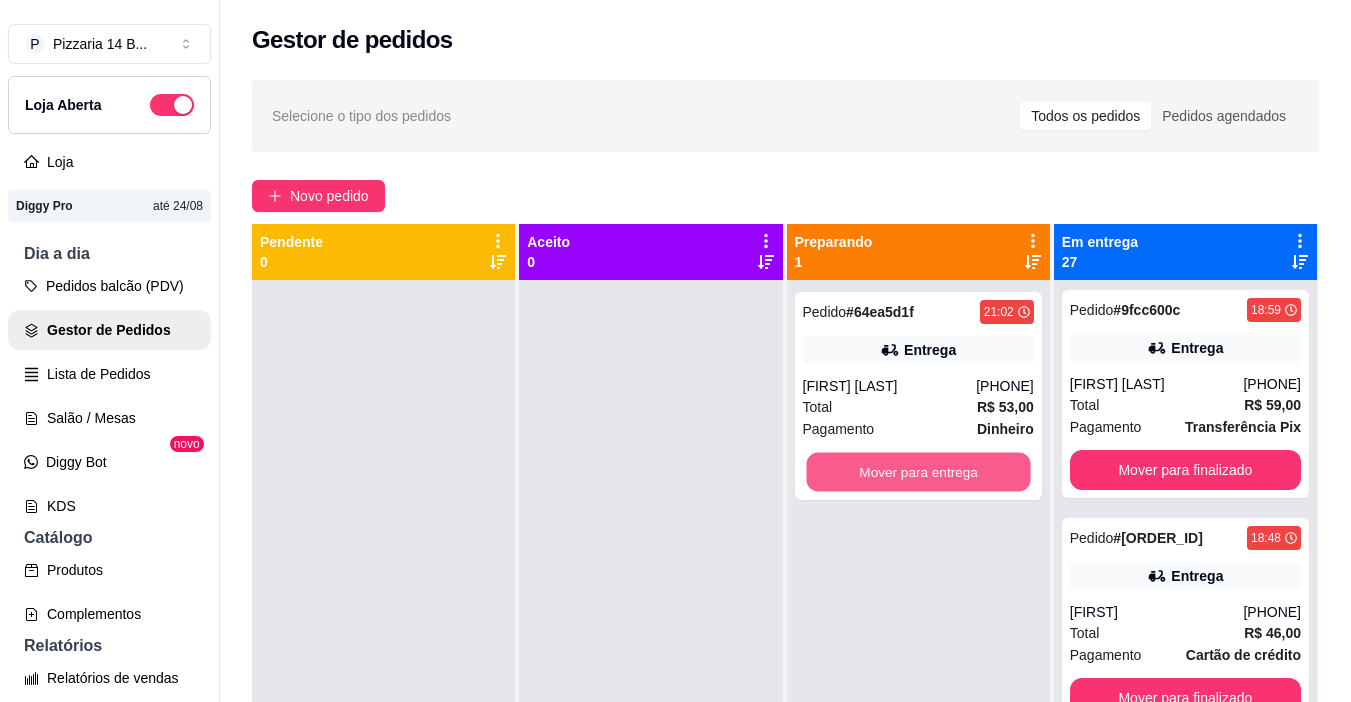 click on "Mover para entrega" at bounding box center (918, 472) 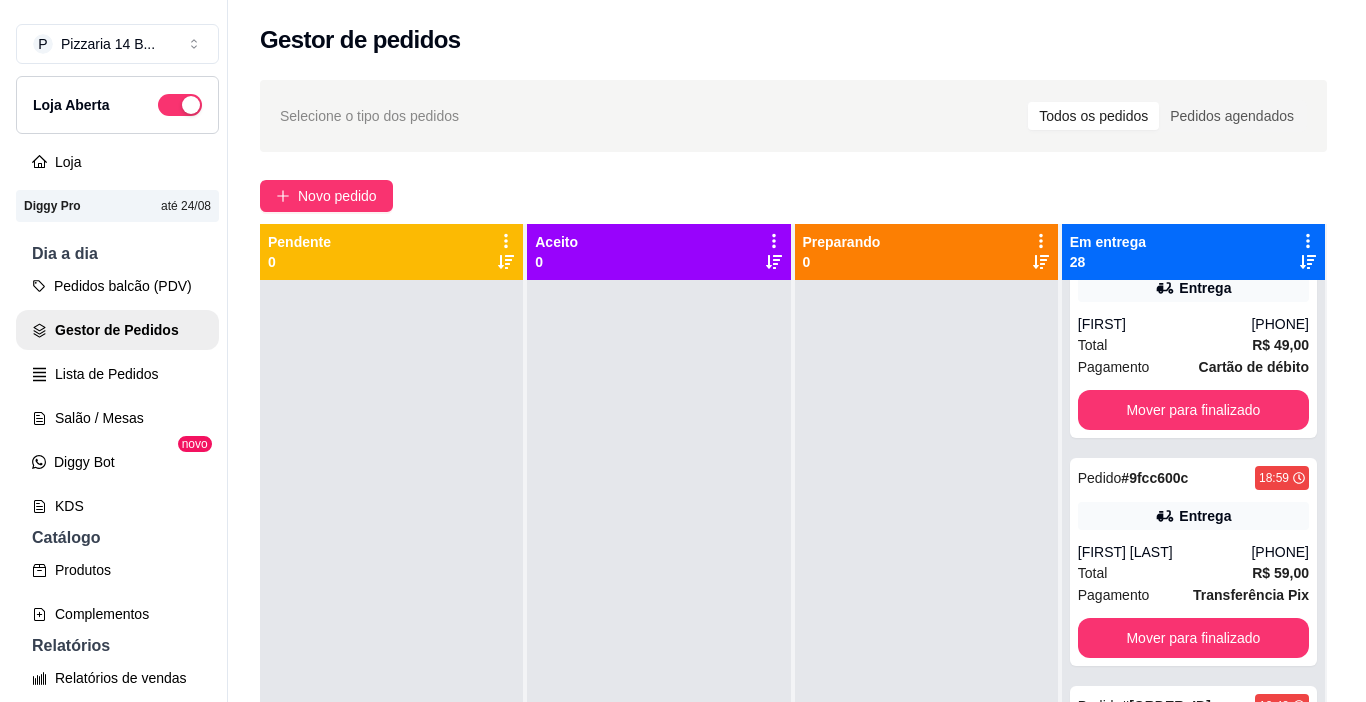 scroll, scrollTop: 5782, scrollLeft: 0, axis: vertical 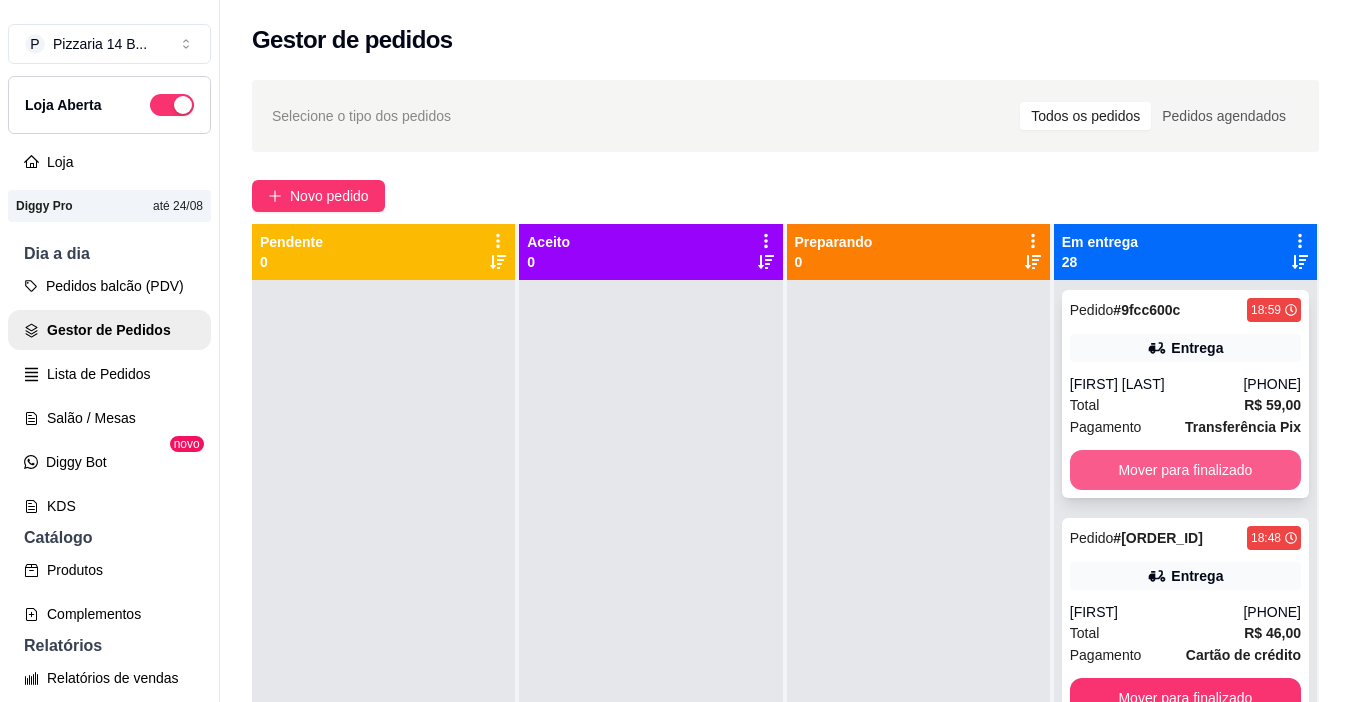 click on "Mover para finalizado" at bounding box center [1185, 470] 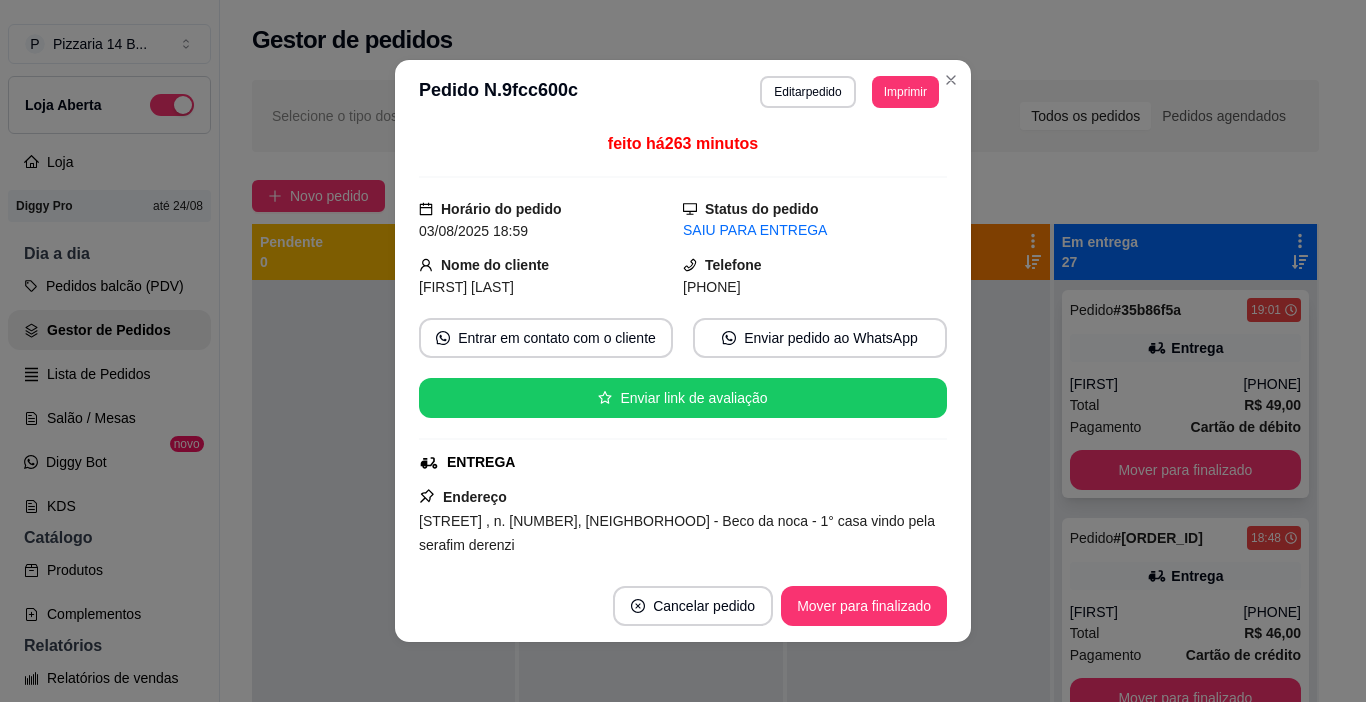 click on "Mover para finalizado" at bounding box center (1185, 470) 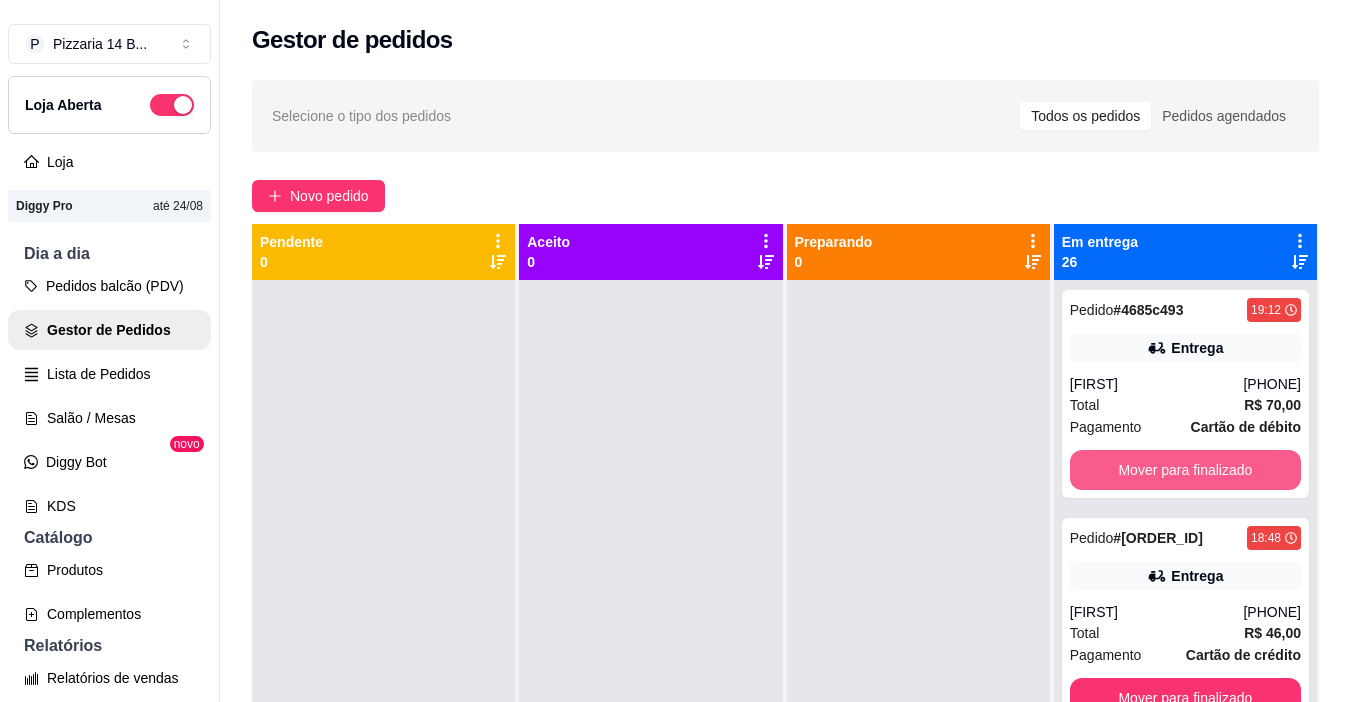 click on "Mover para finalizado" at bounding box center (1185, 470) 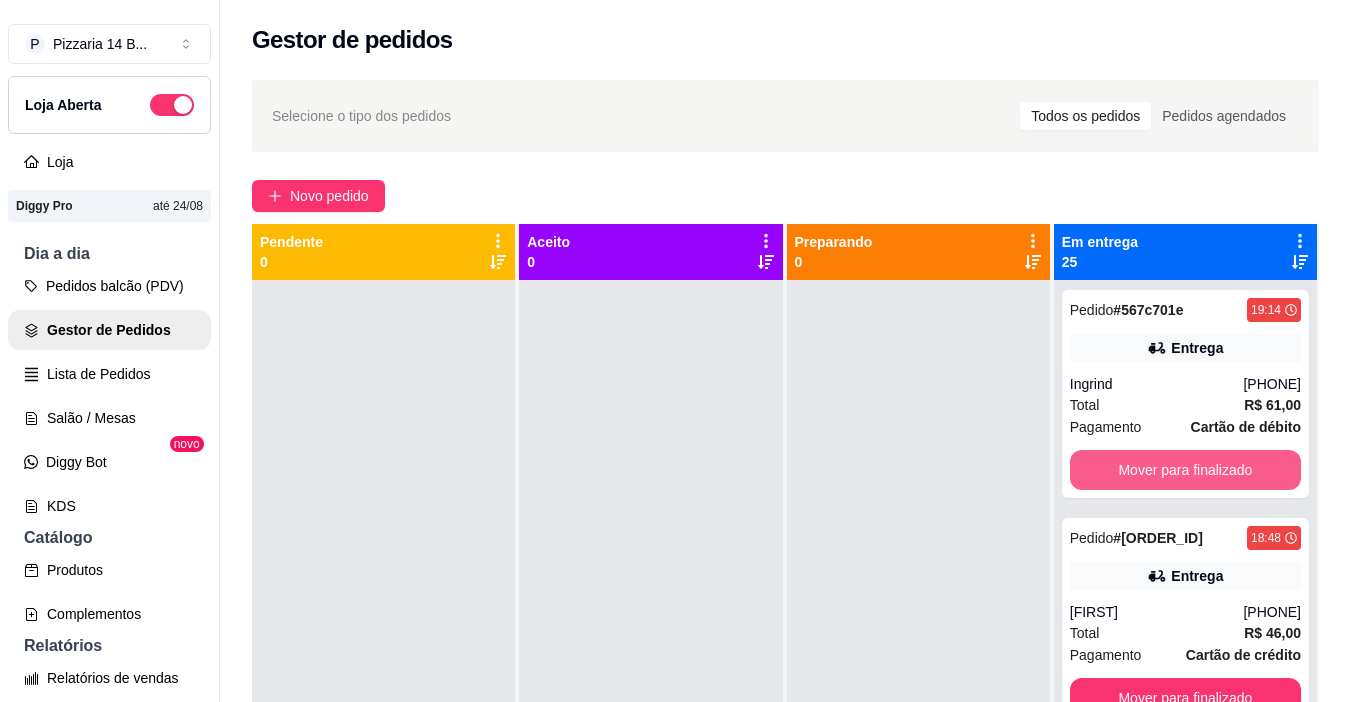 click on "Mover para finalizado" at bounding box center [1185, 470] 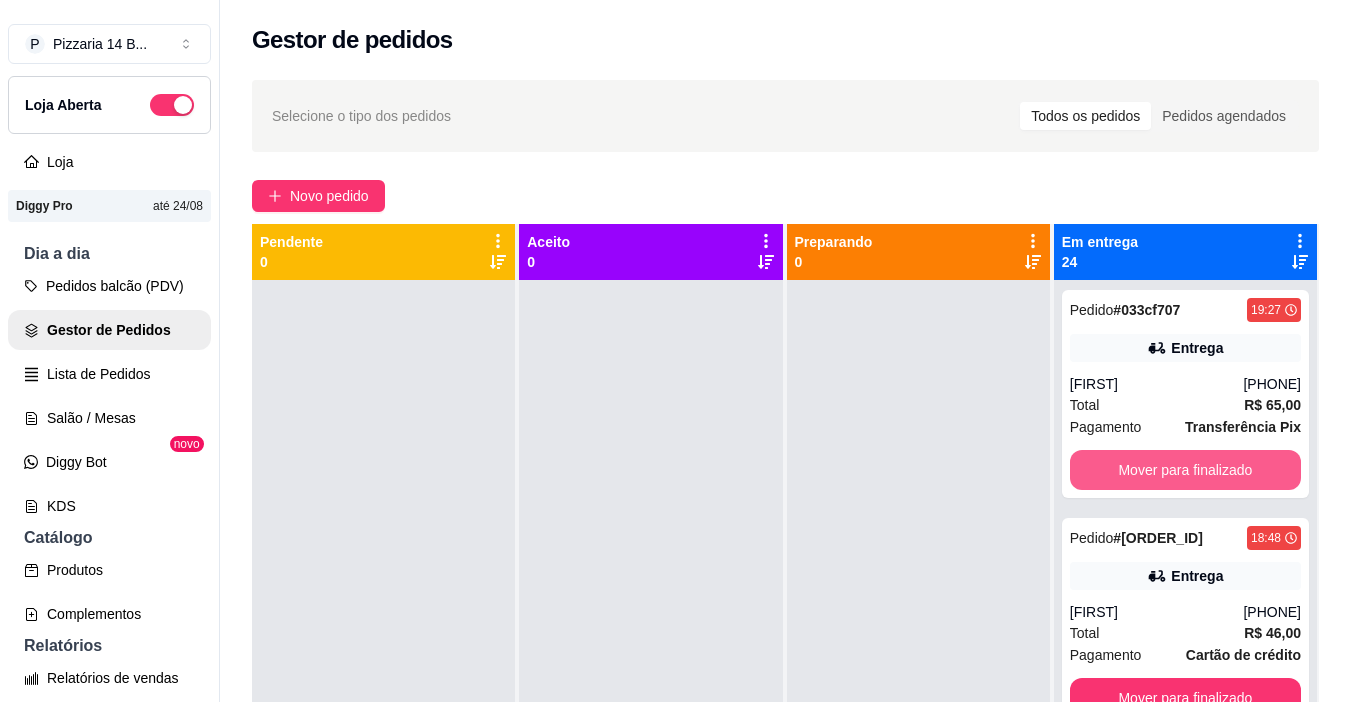 click on "Mover para finalizado" at bounding box center (1185, 470) 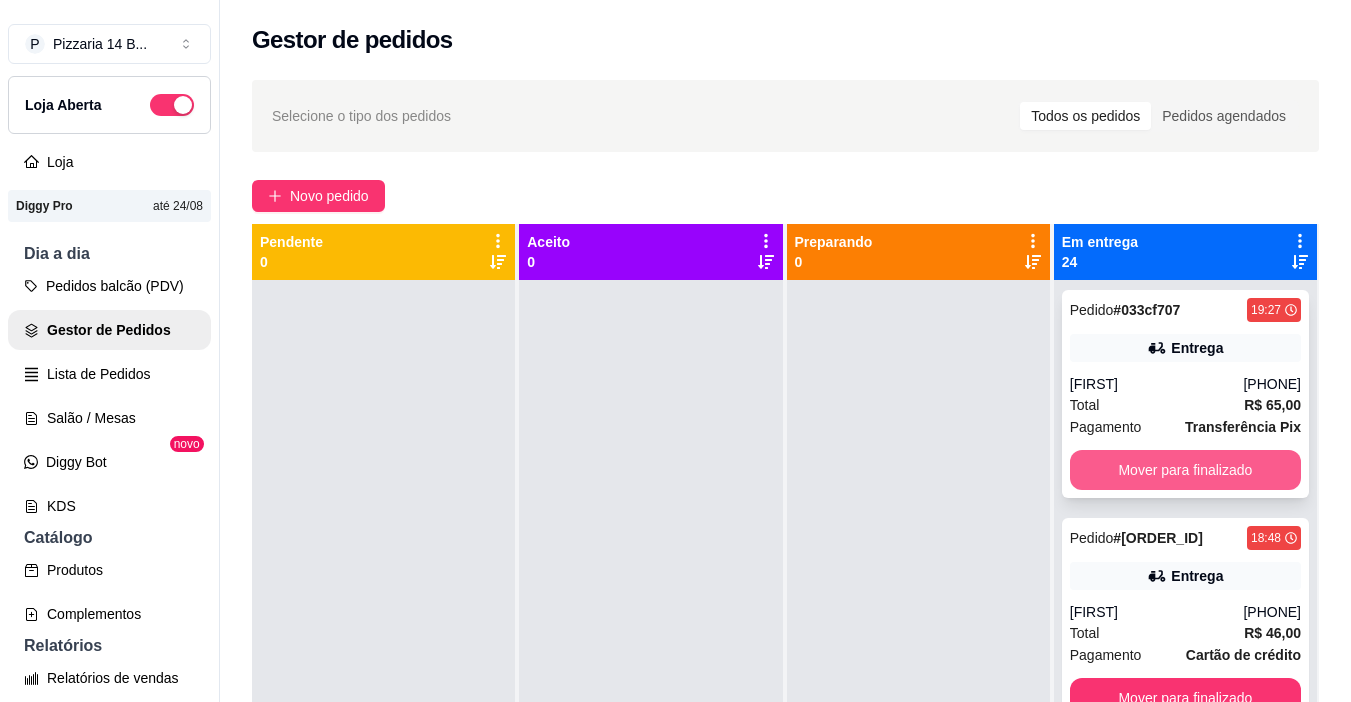 click on "Mover para finalizado" at bounding box center (1185, 470) 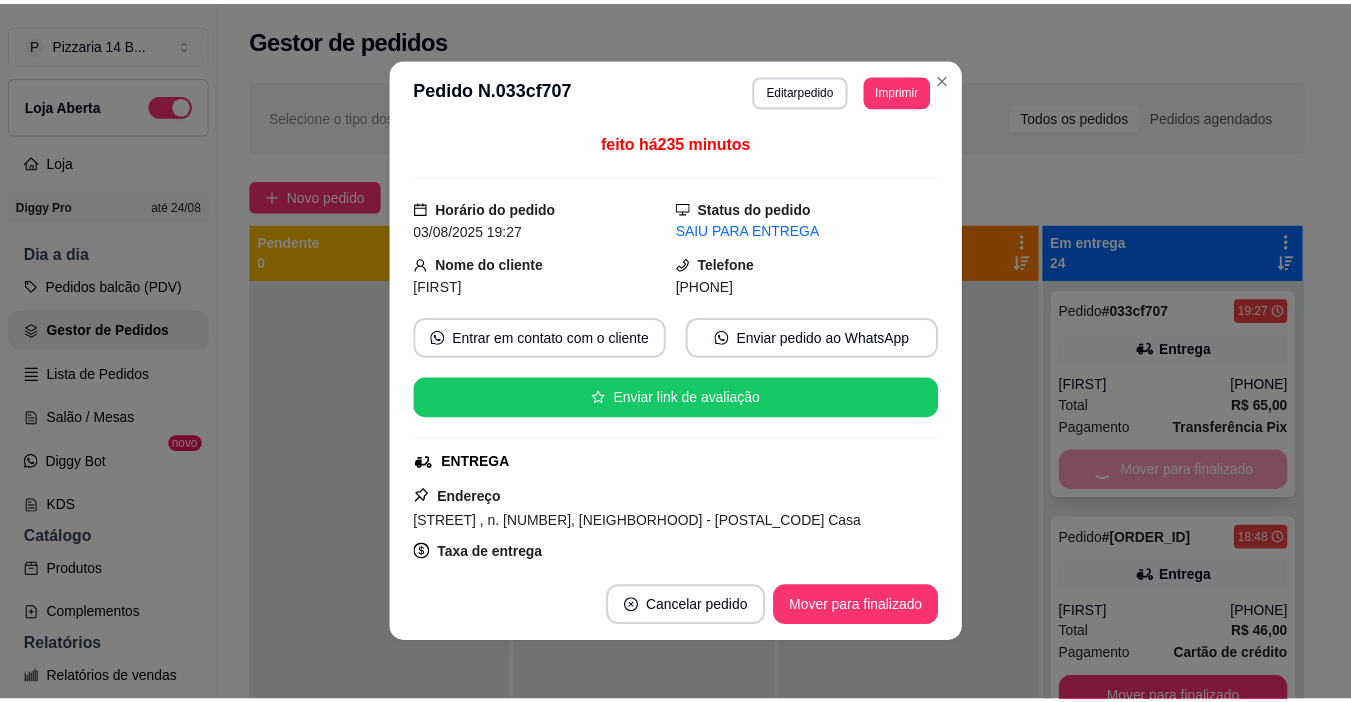 scroll, scrollTop: 4642, scrollLeft: 0, axis: vertical 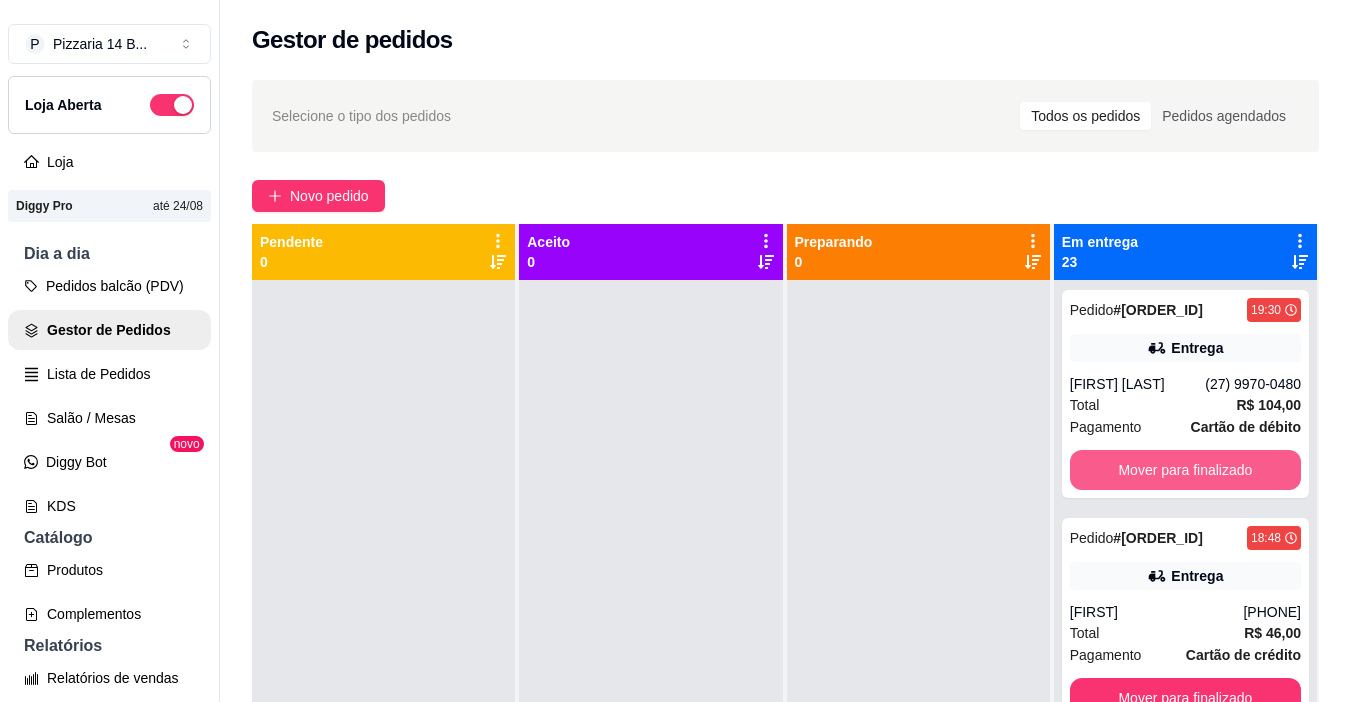 click on "Mover para finalizado" at bounding box center (1185, 470) 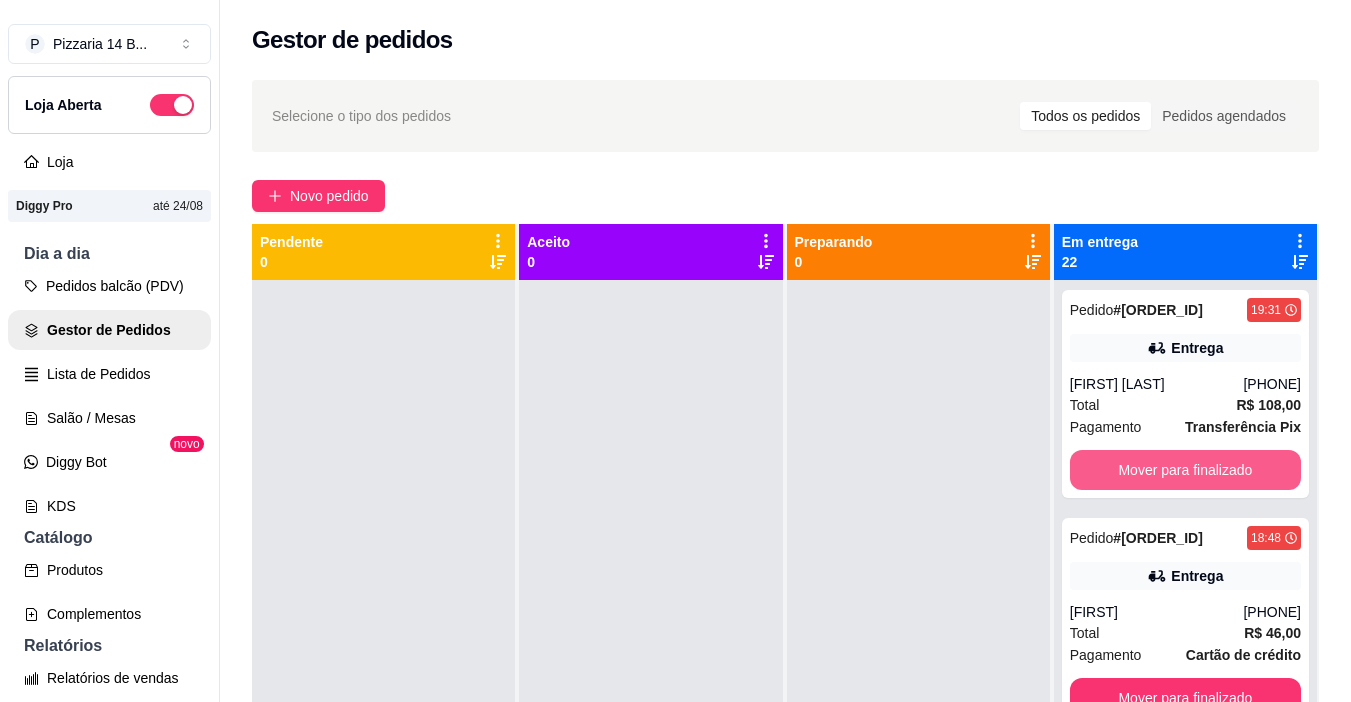 click on "Mover para finalizado" at bounding box center (1185, 470) 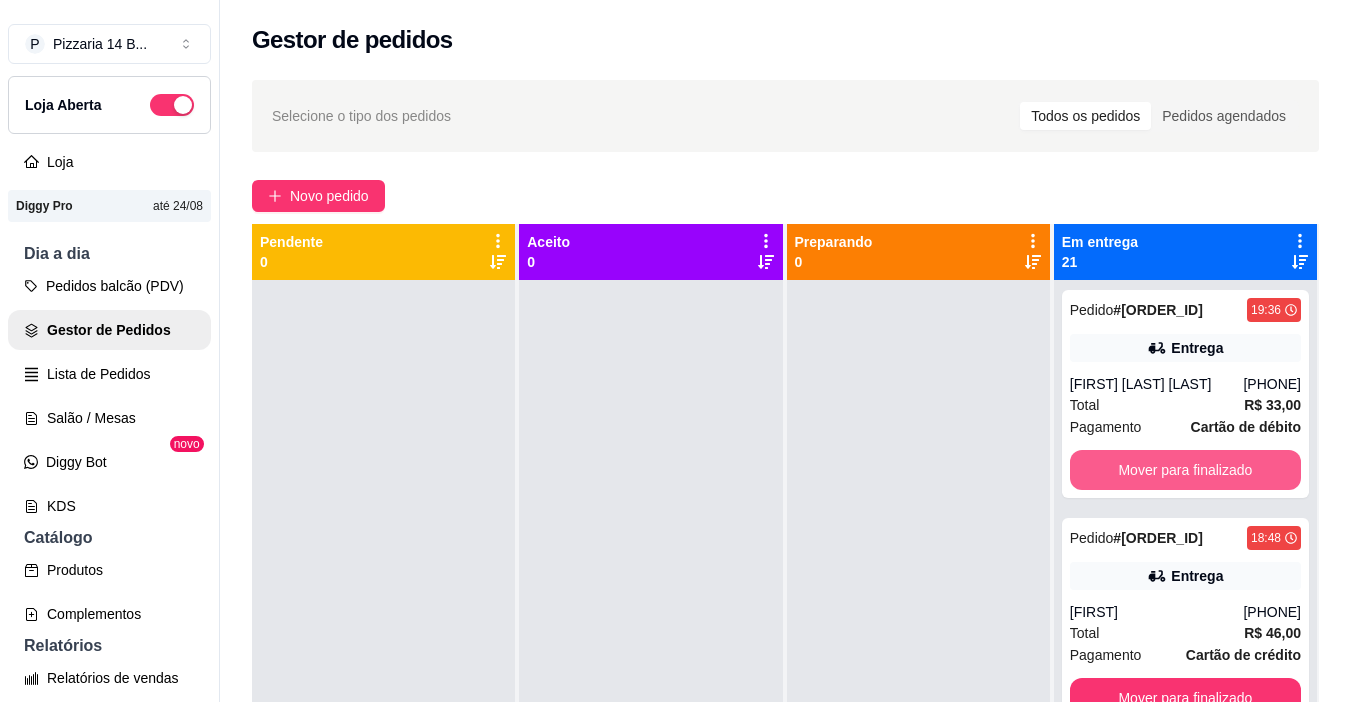 click on "Mover para finalizado" at bounding box center (1185, 470) 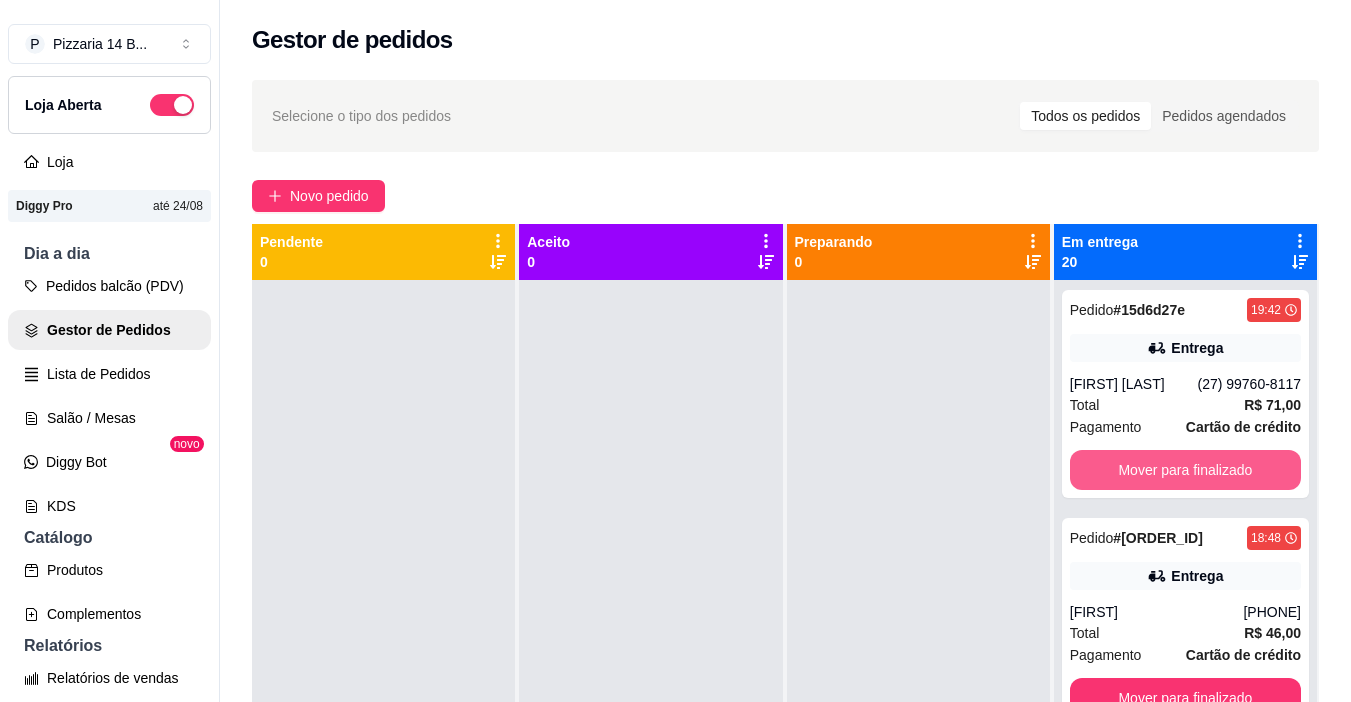 click on "Mover para finalizado" at bounding box center (1185, 470) 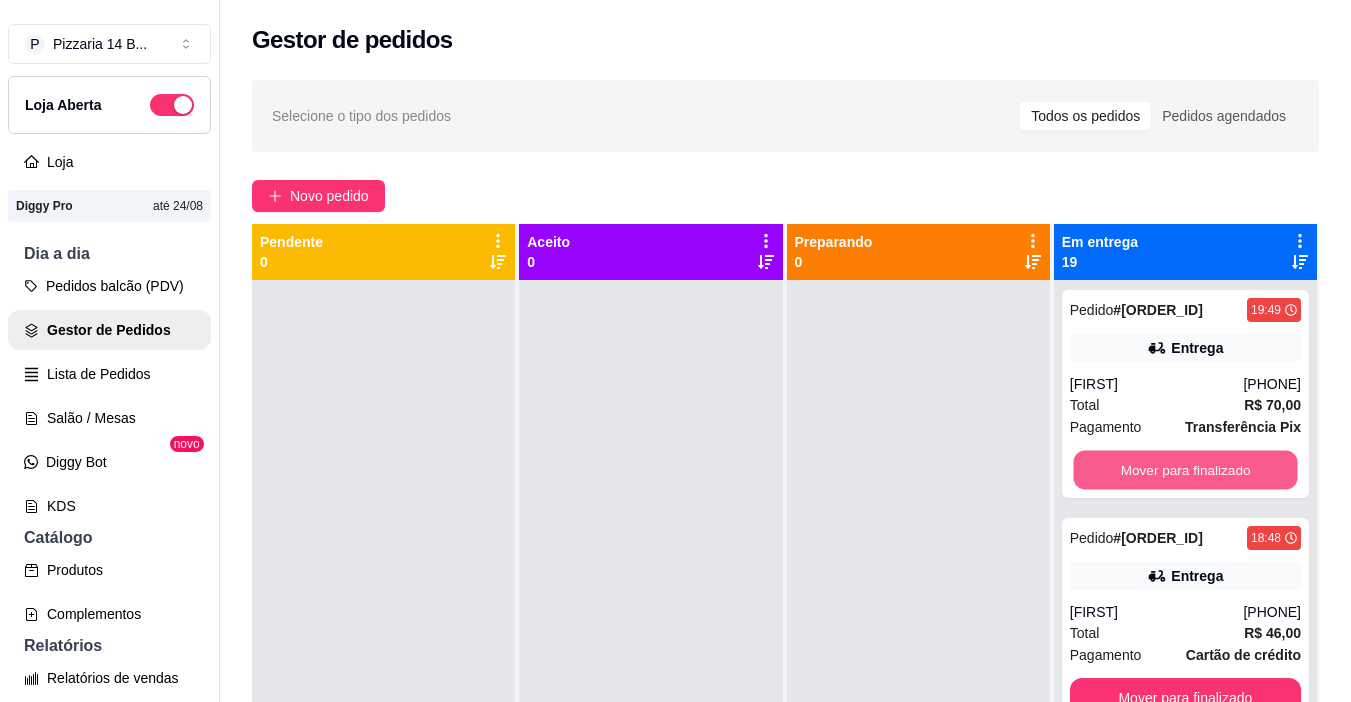 click on "Mover para finalizado" at bounding box center (1185, 470) 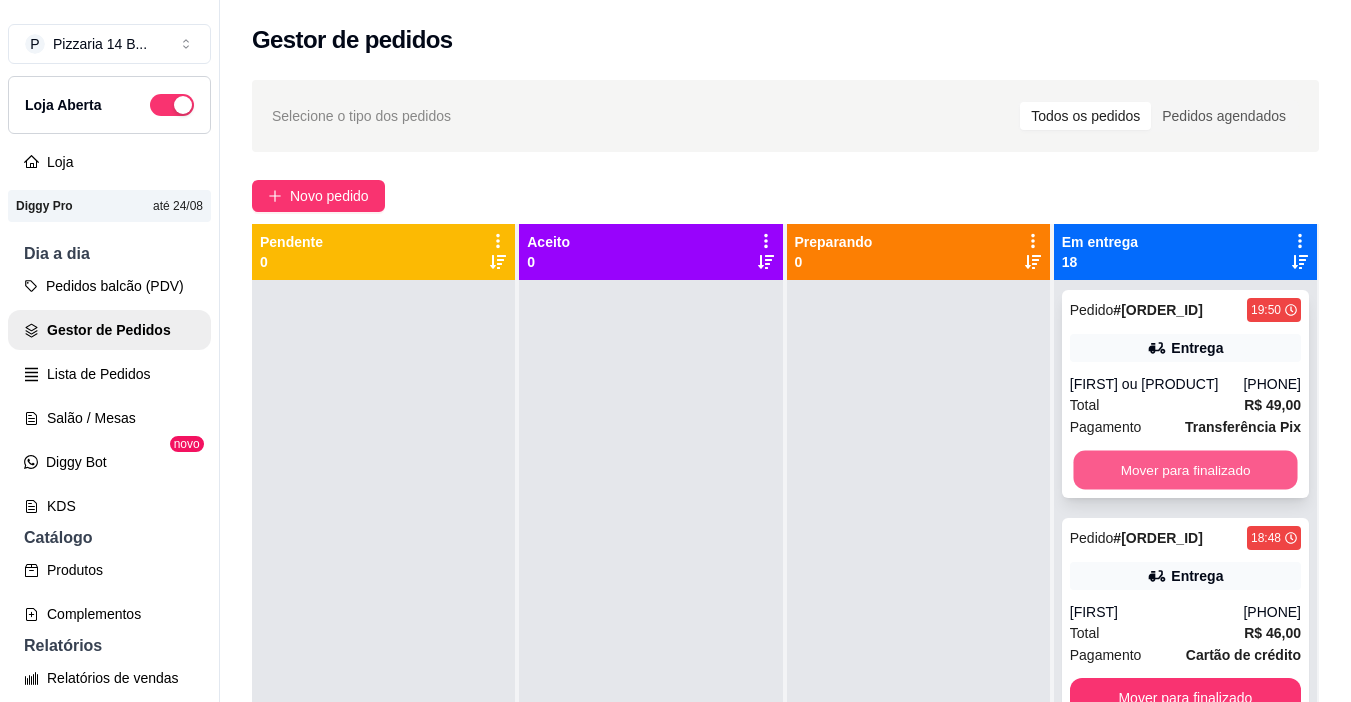 click on "Mover para finalizado" at bounding box center [1185, 470] 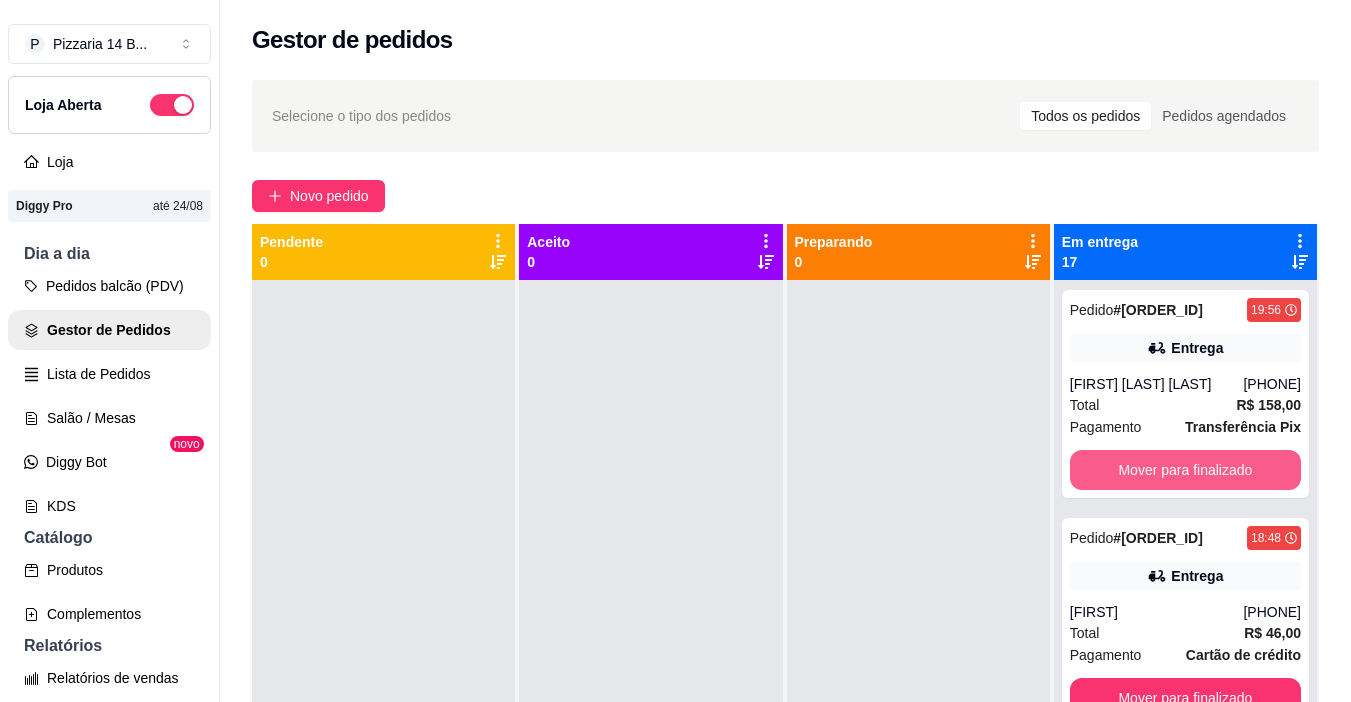 click on "Mover para finalizado" at bounding box center [1185, 470] 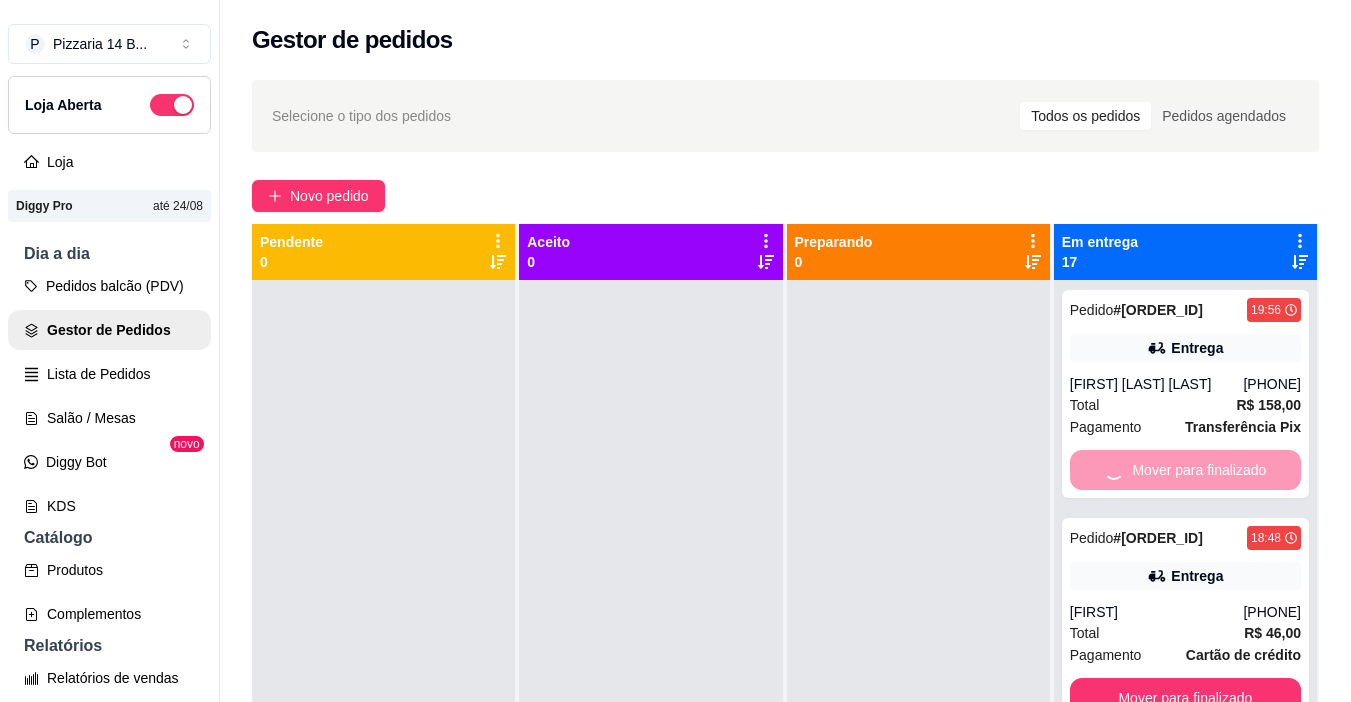 click on "Mover para finalizado" at bounding box center (1185, 470) 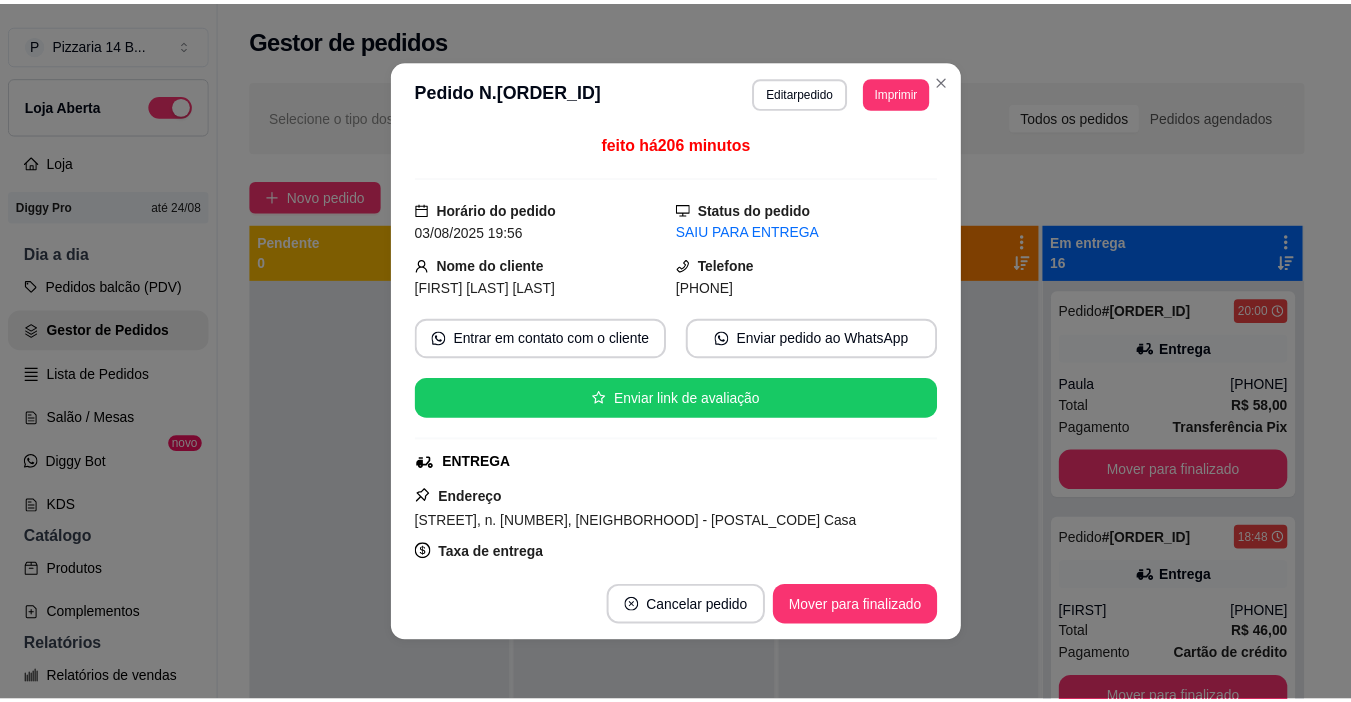scroll, scrollTop: 3006, scrollLeft: 0, axis: vertical 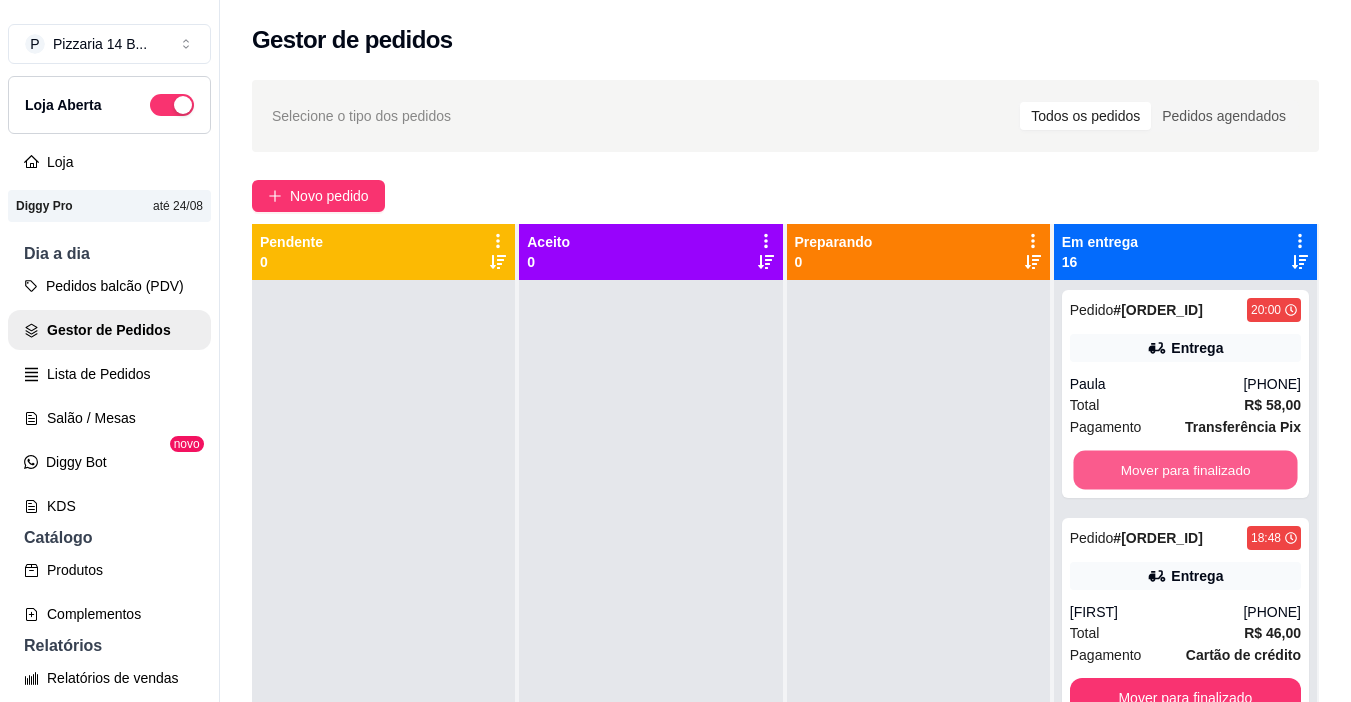click on "Mover para finalizado" at bounding box center [1185, 470] 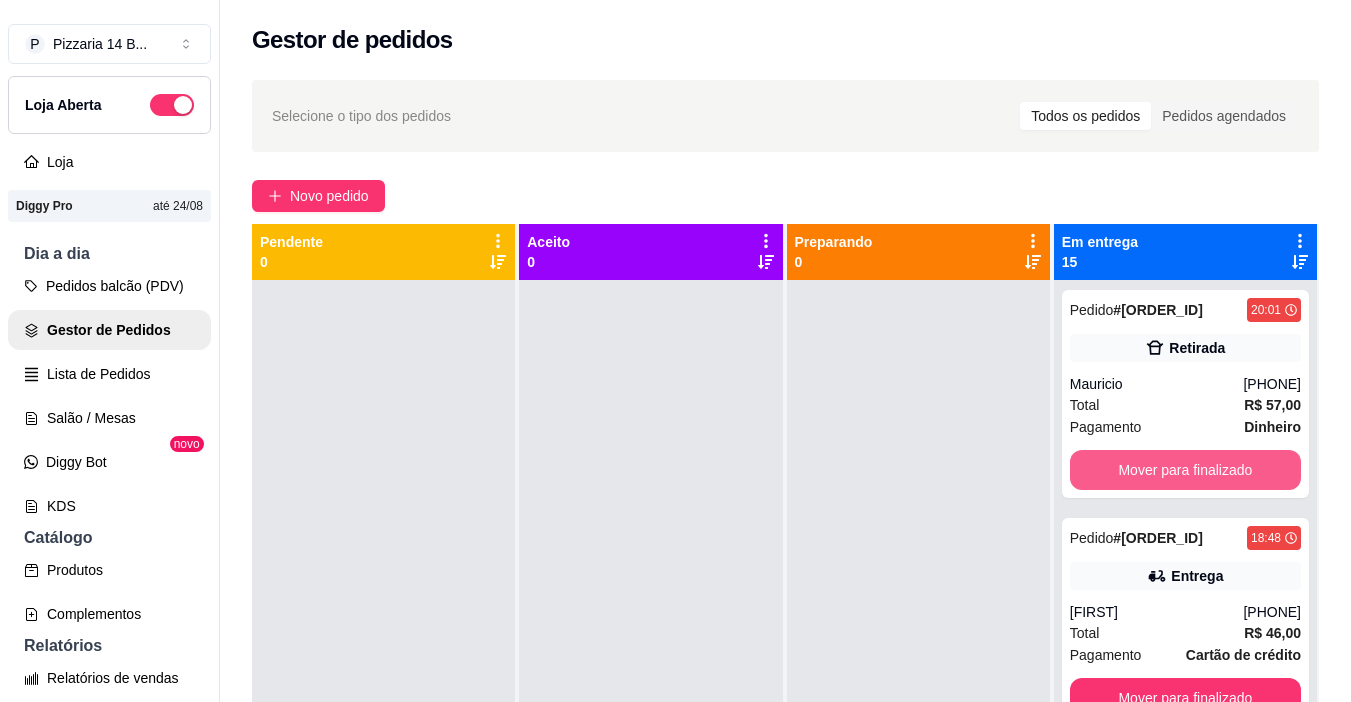 click on "Mover para finalizado" at bounding box center [1185, 470] 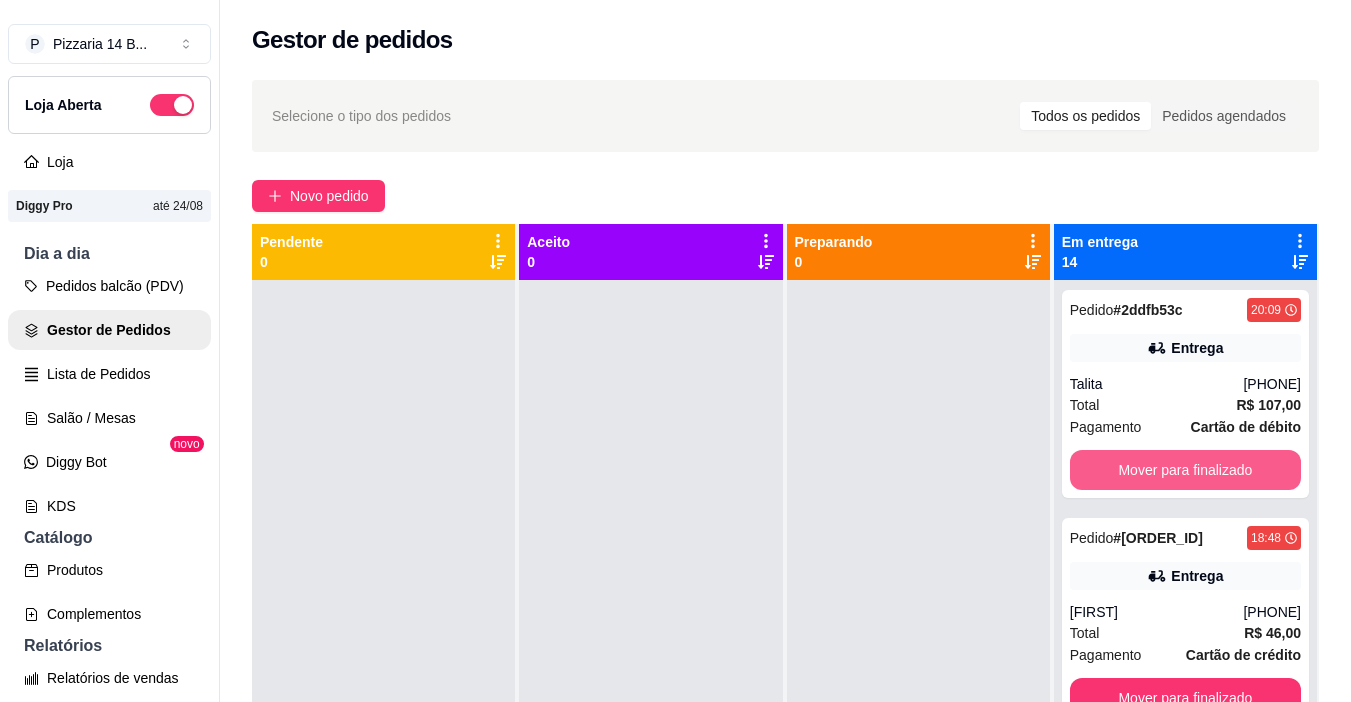 click on "Mover para finalizado" at bounding box center [1185, 470] 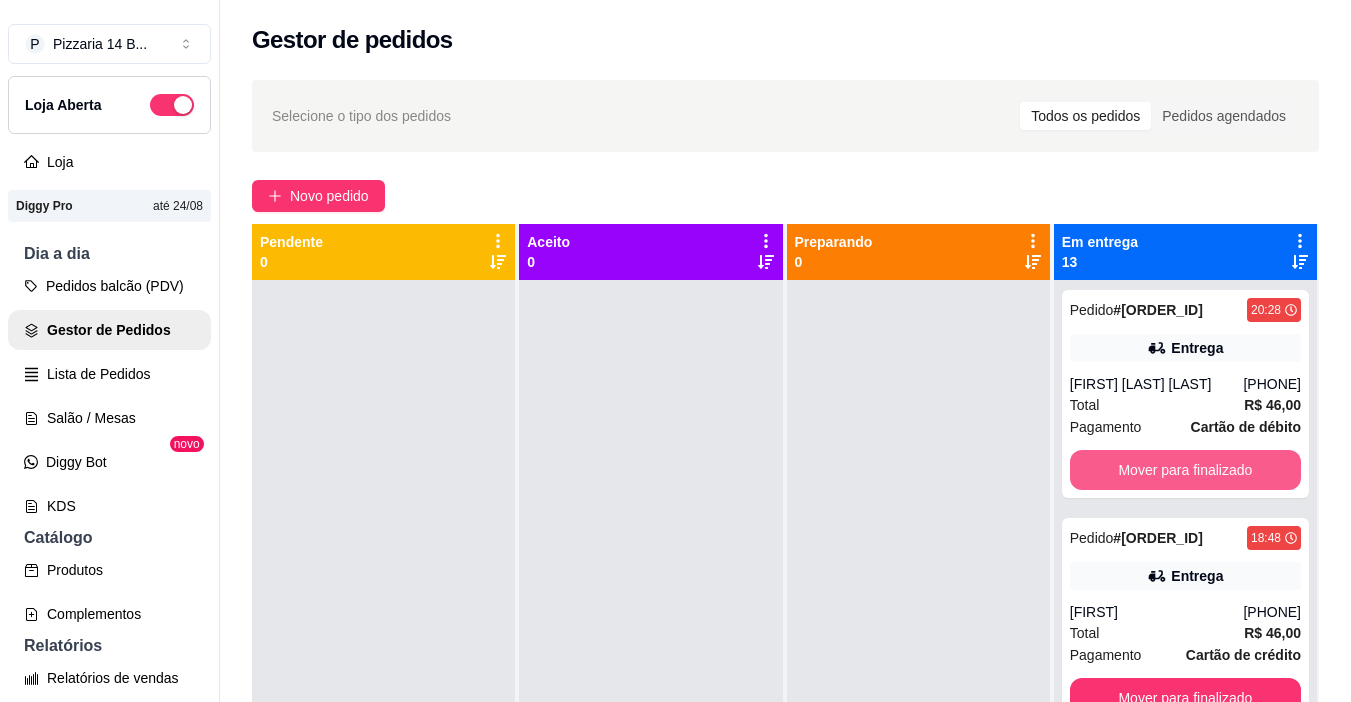 click on "Mover para finalizado" at bounding box center [1185, 470] 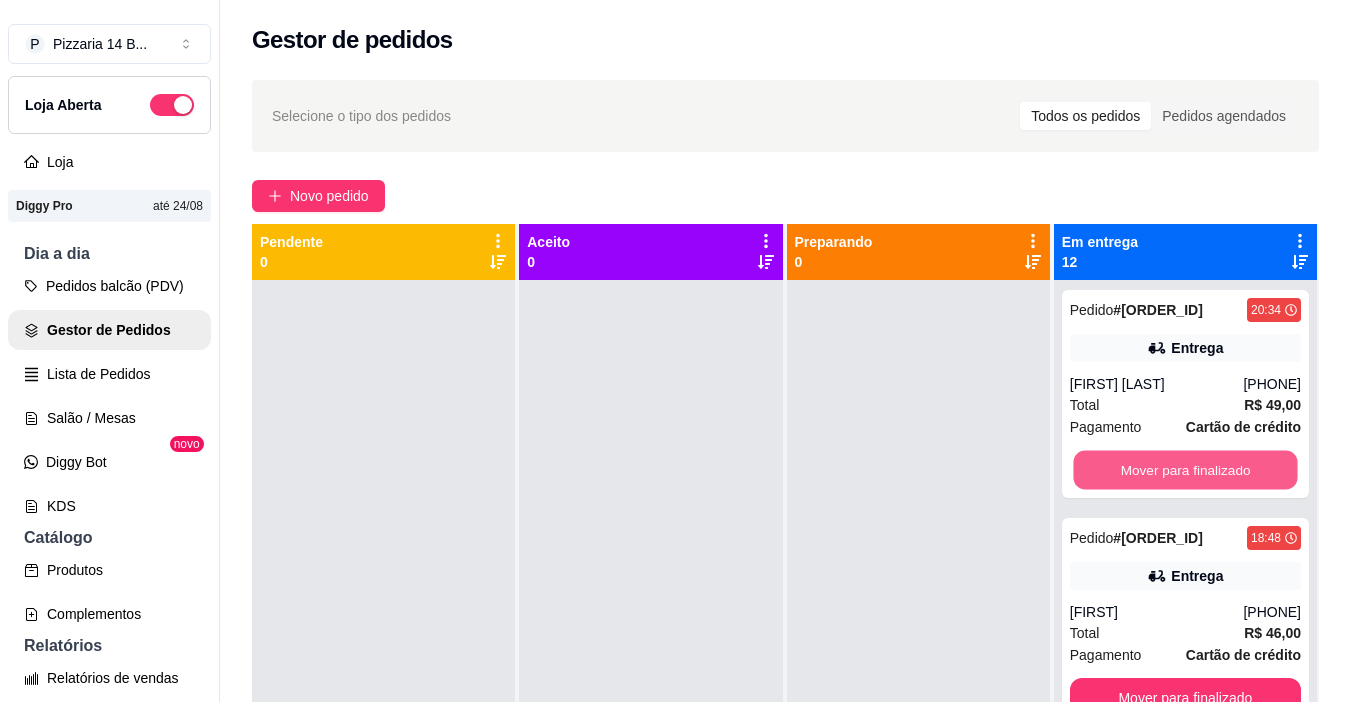click on "Mover para finalizado" at bounding box center (1185, 470) 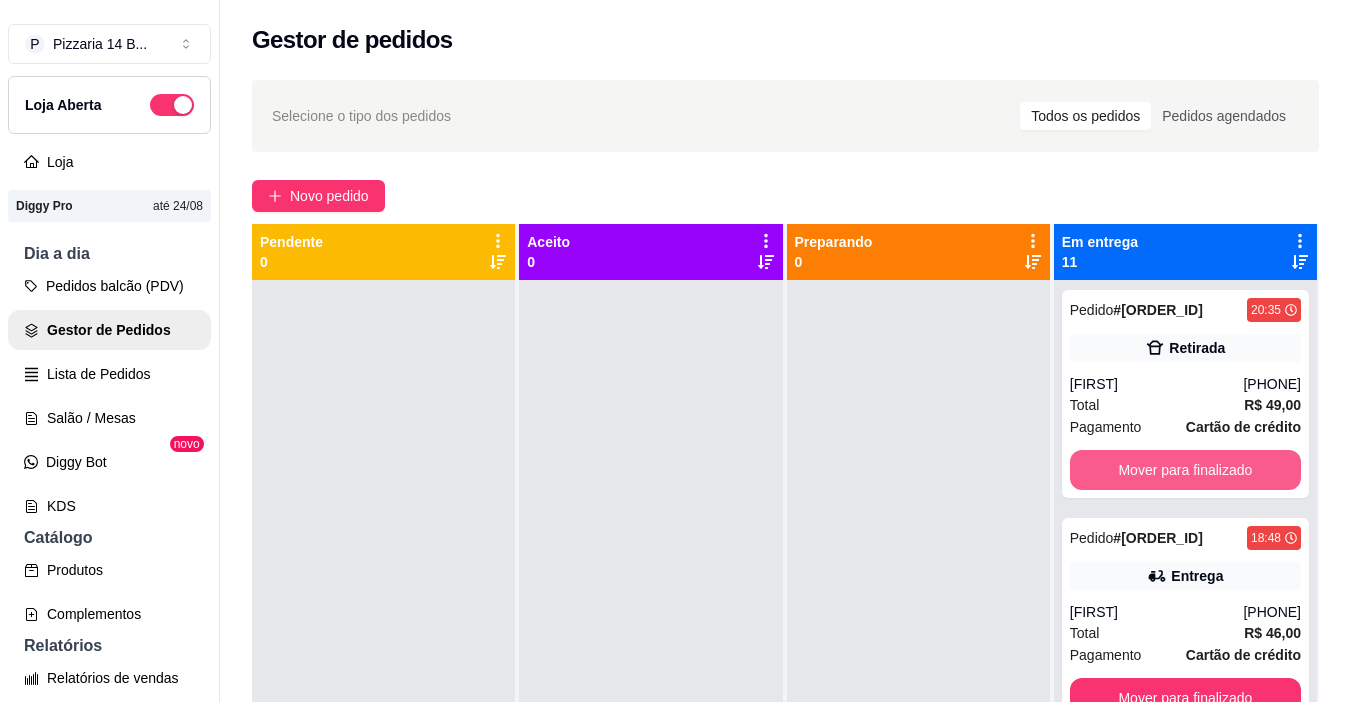 click on "Mover para finalizado" at bounding box center [1185, 470] 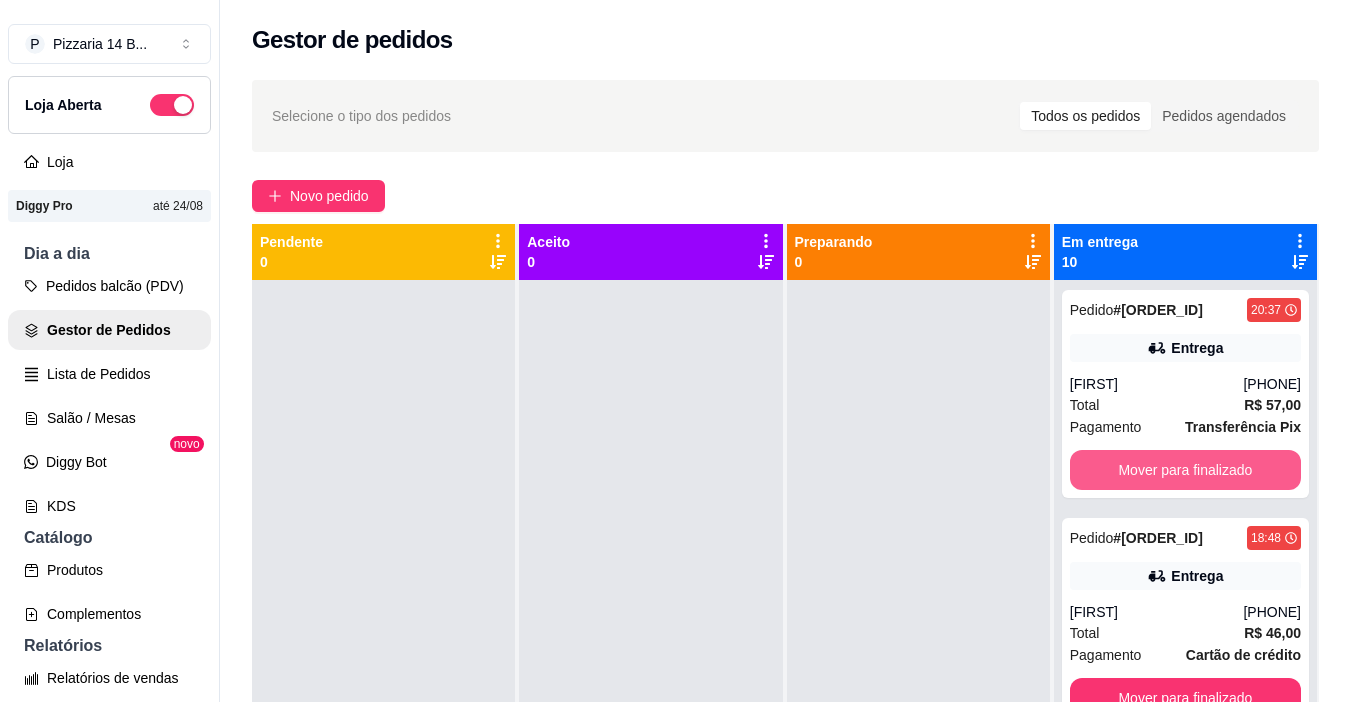 click on "Mover para finalizado" at bounding box center [1185, 470] 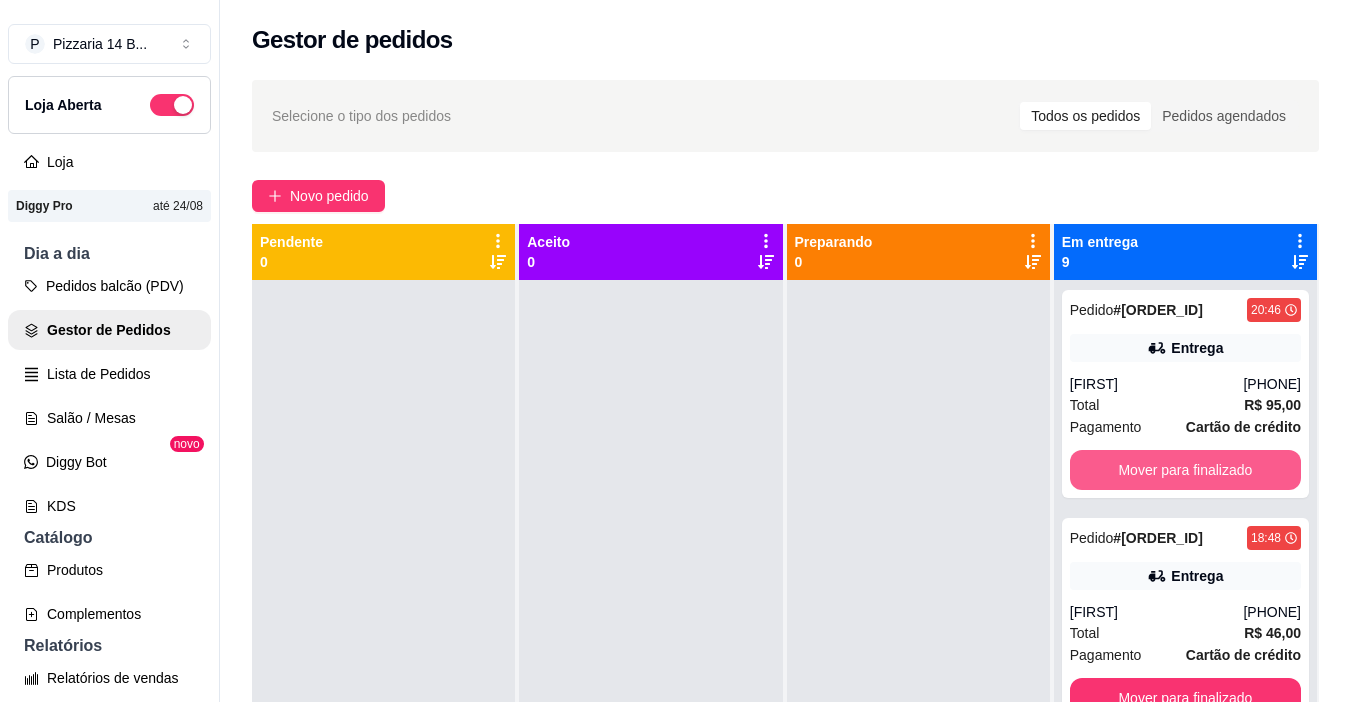 click on "Mover para finalizado" at bounding box center [1185, 470] 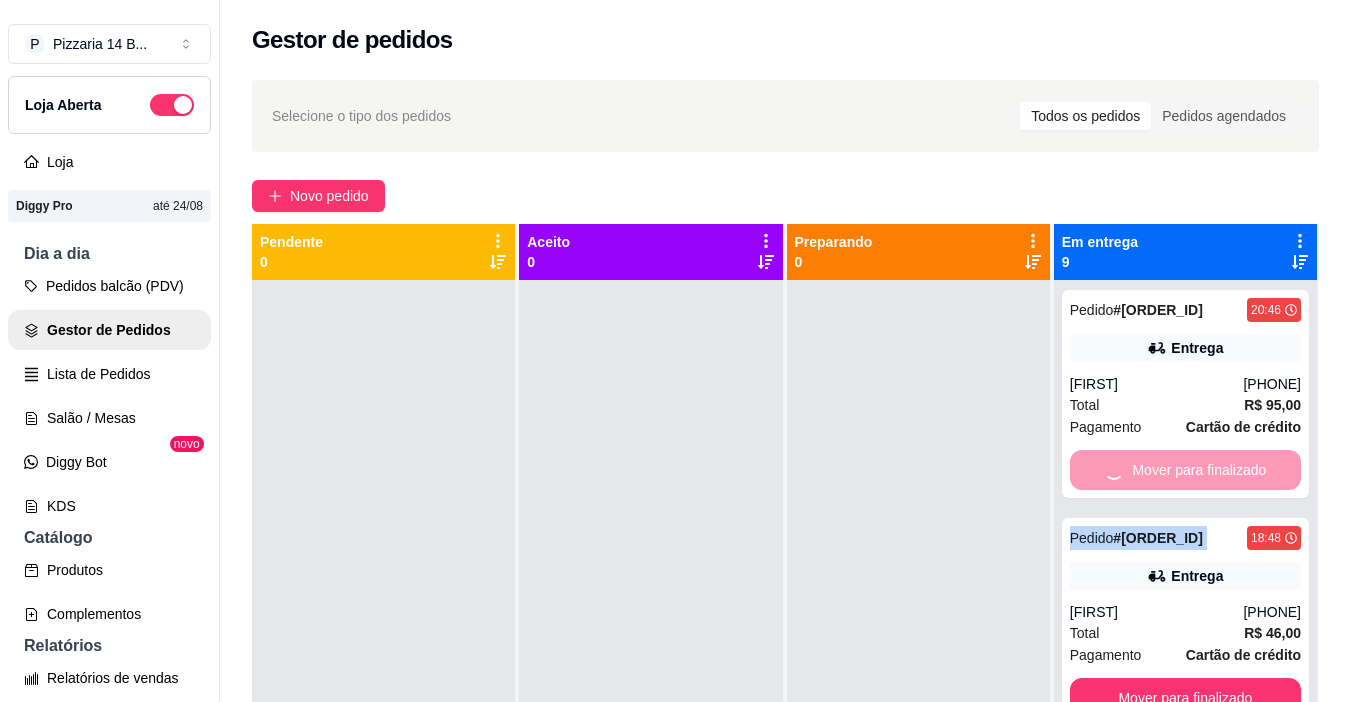 click on "Mover para finalizado" at bounding box center (1185, 470) 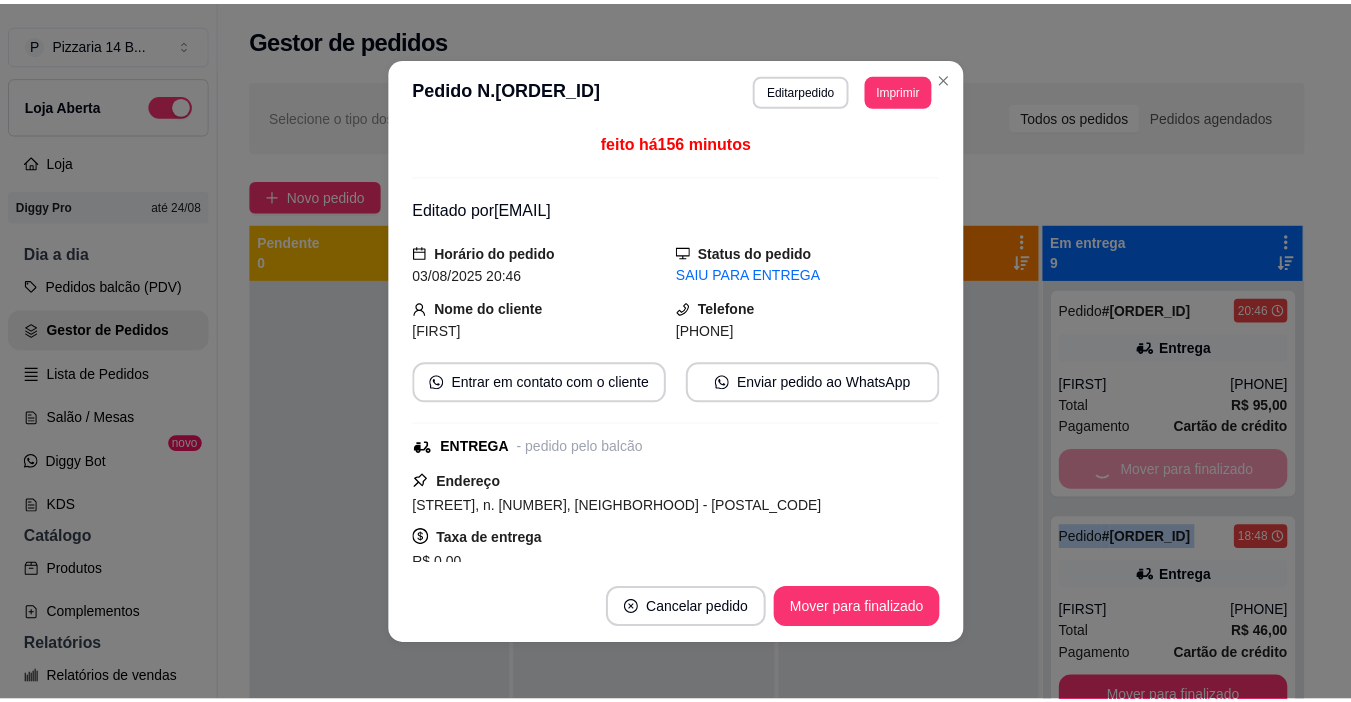scroll, scrollTop: 1162, scrollLeft: 0, axis: vertical 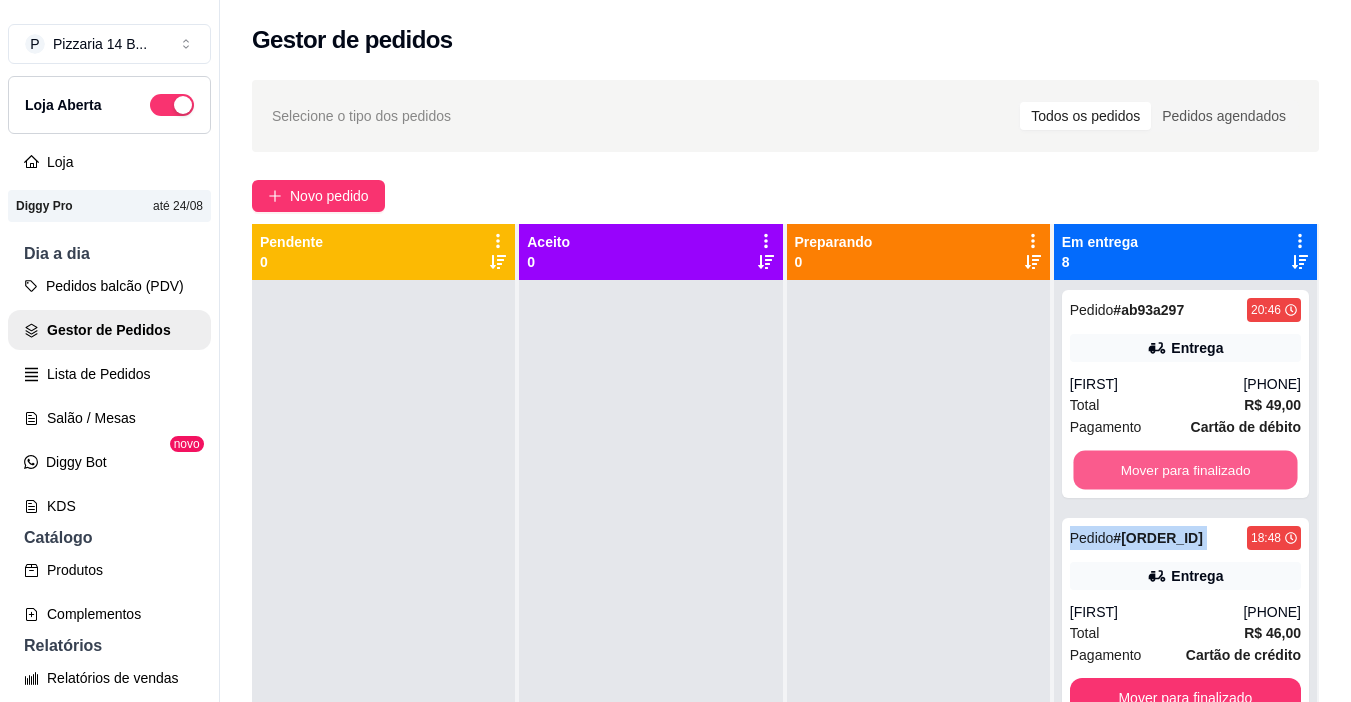 click on "Mover para finalizado" at bounding box center (1185, 470) 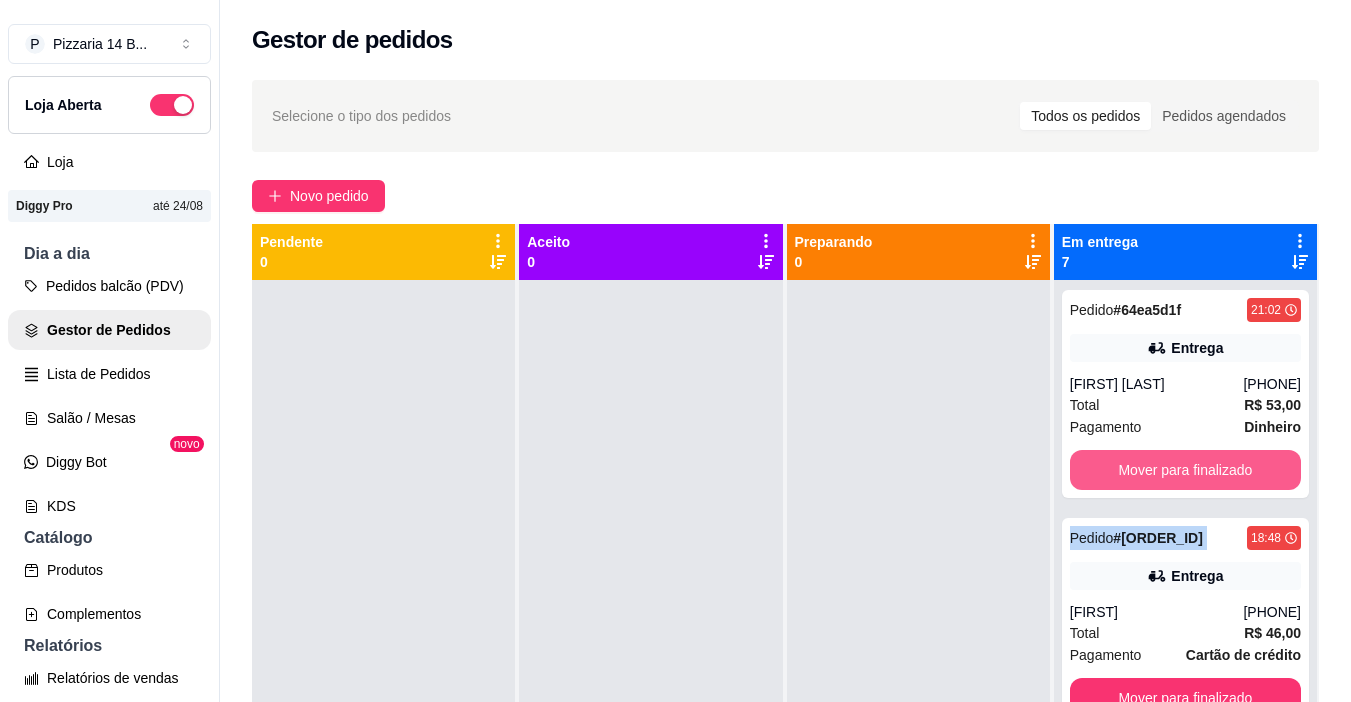 scroll, scrollTop: 934, scrollLeft: 0, axis: vertical 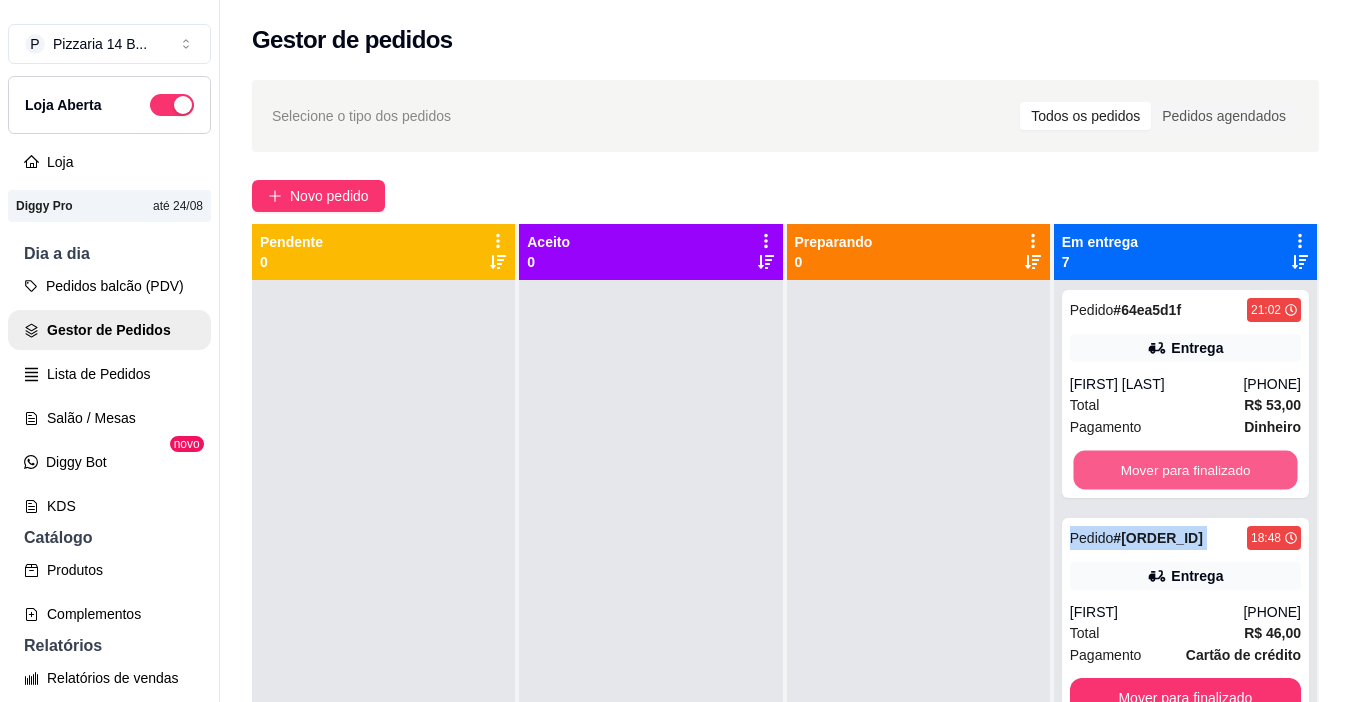 click on "Mover para finalizado" at bounding box center (1185, 470) 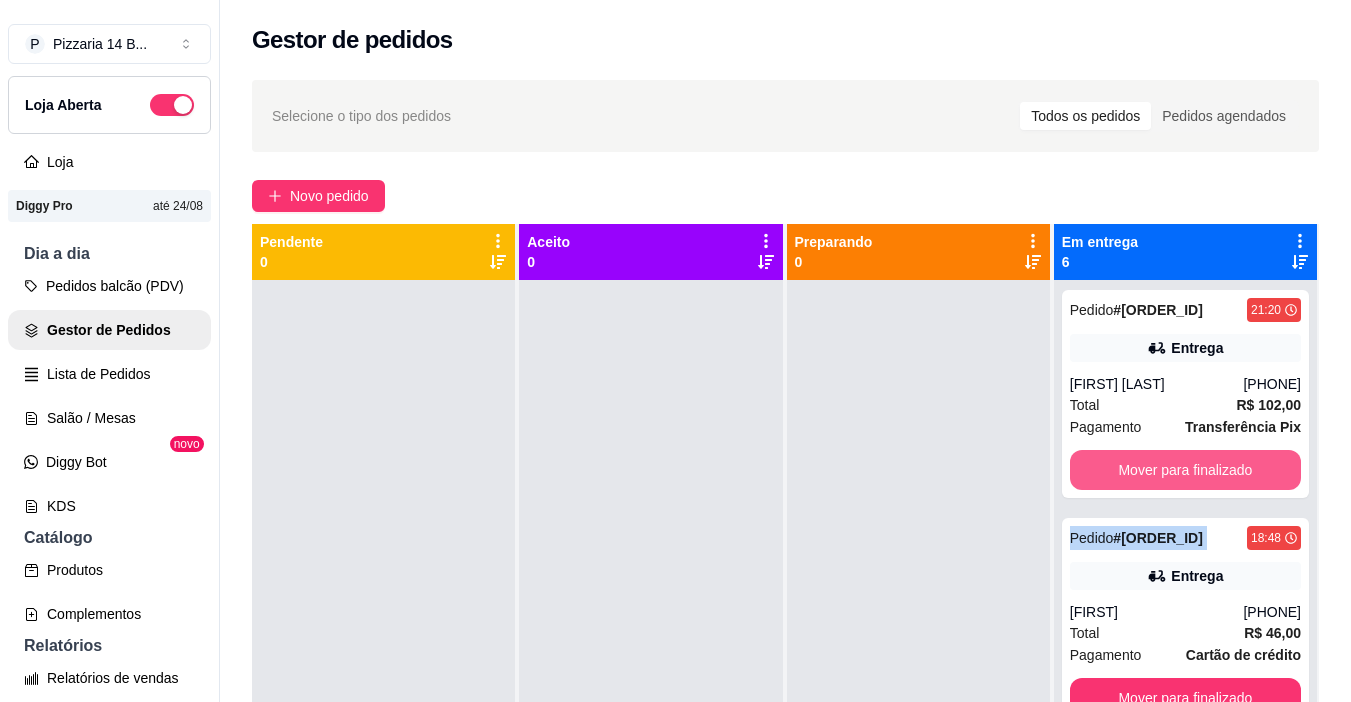 click on "Mover para finalizado" at bounding box center [1185, 470] 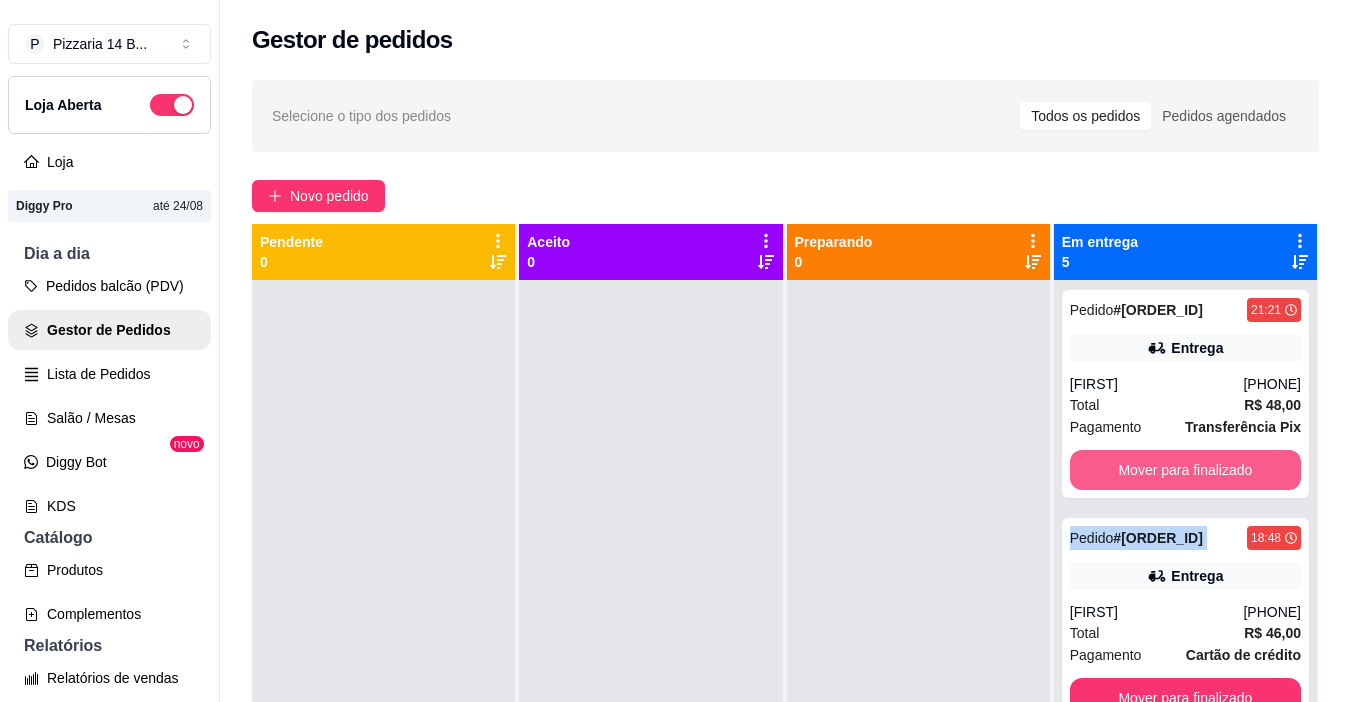 scroll, scrollTop: 458, scrollLeft: 0, axis: vertical 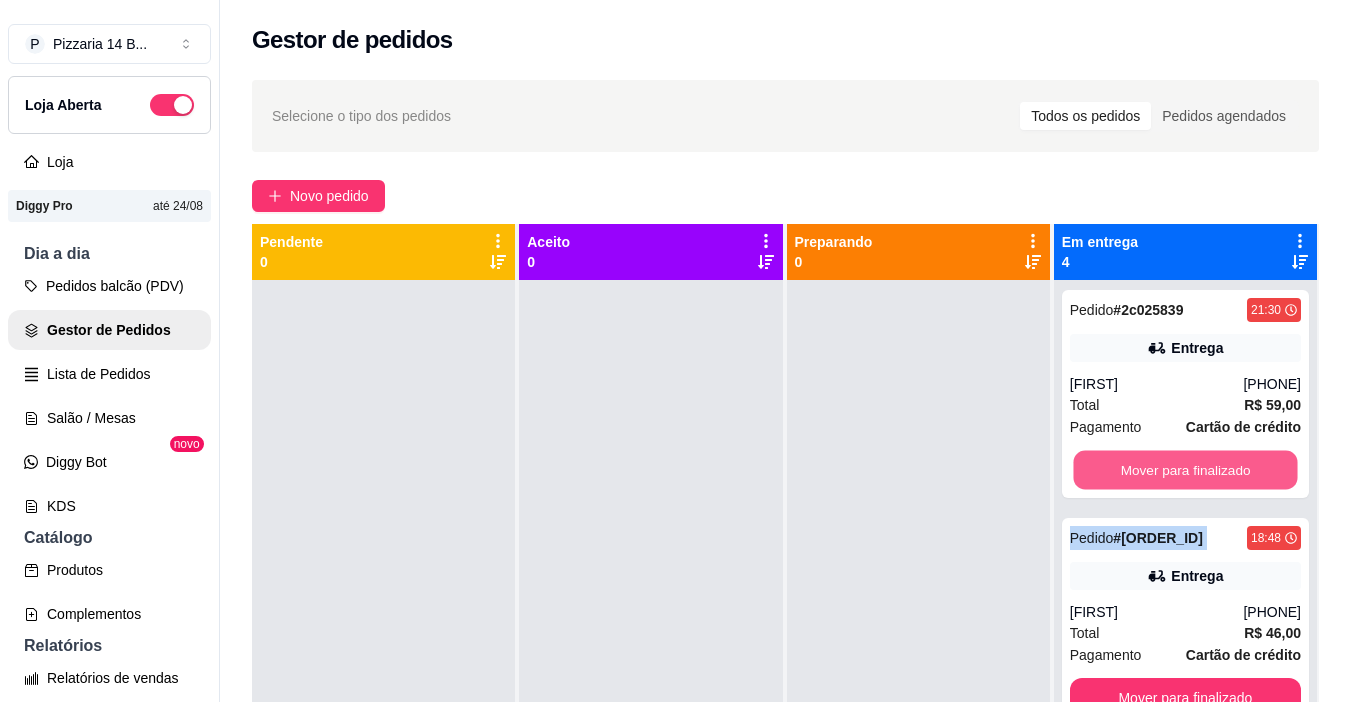 click on "Mover para finalizado" at bounding box center [1185, 470] 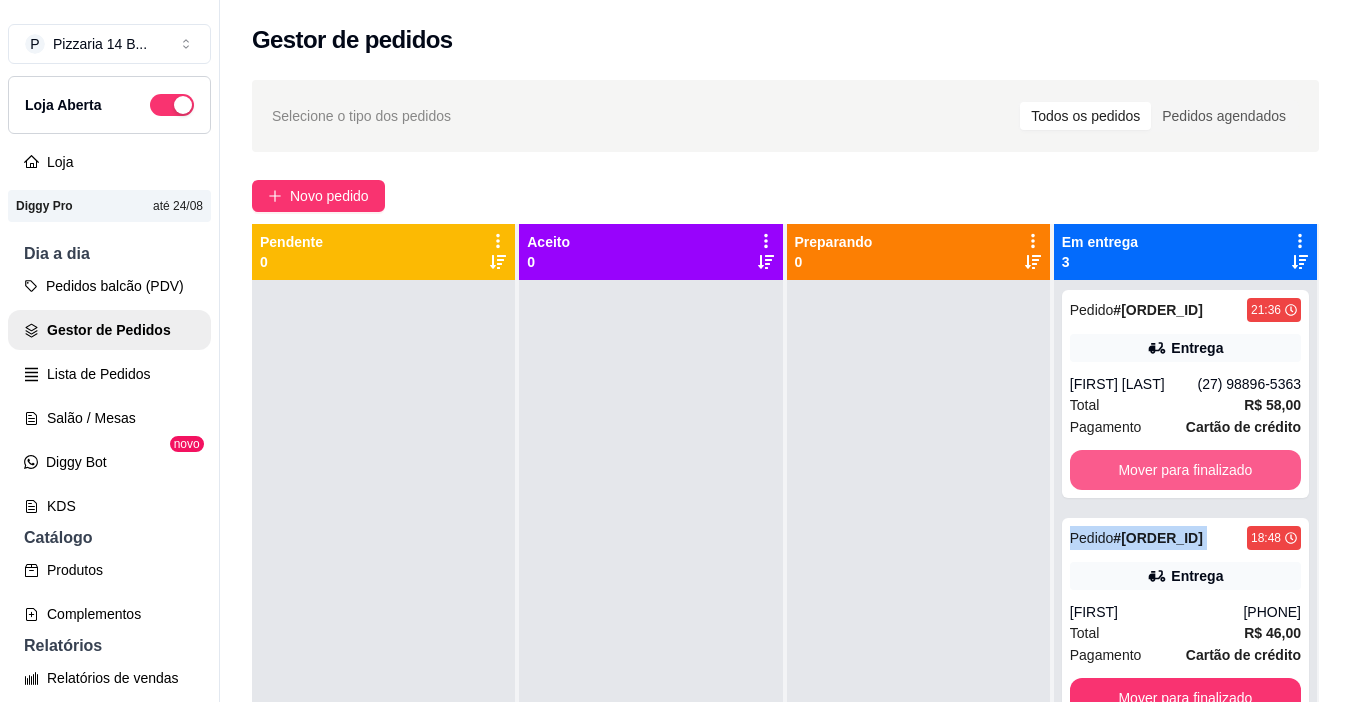 scroll, scrollTop: 2, scrollLeft: 0, axis: vertical 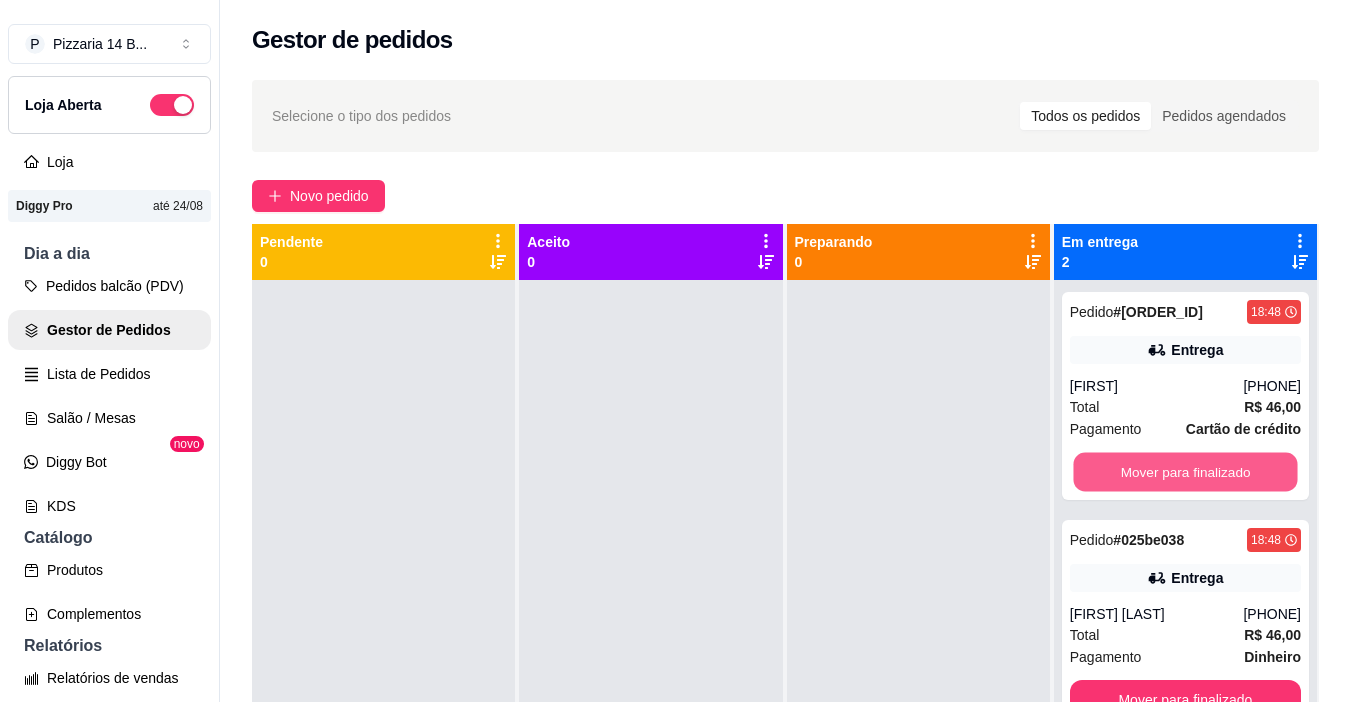 click on "Mover para finalizado" at bounding box center (1185, 472) 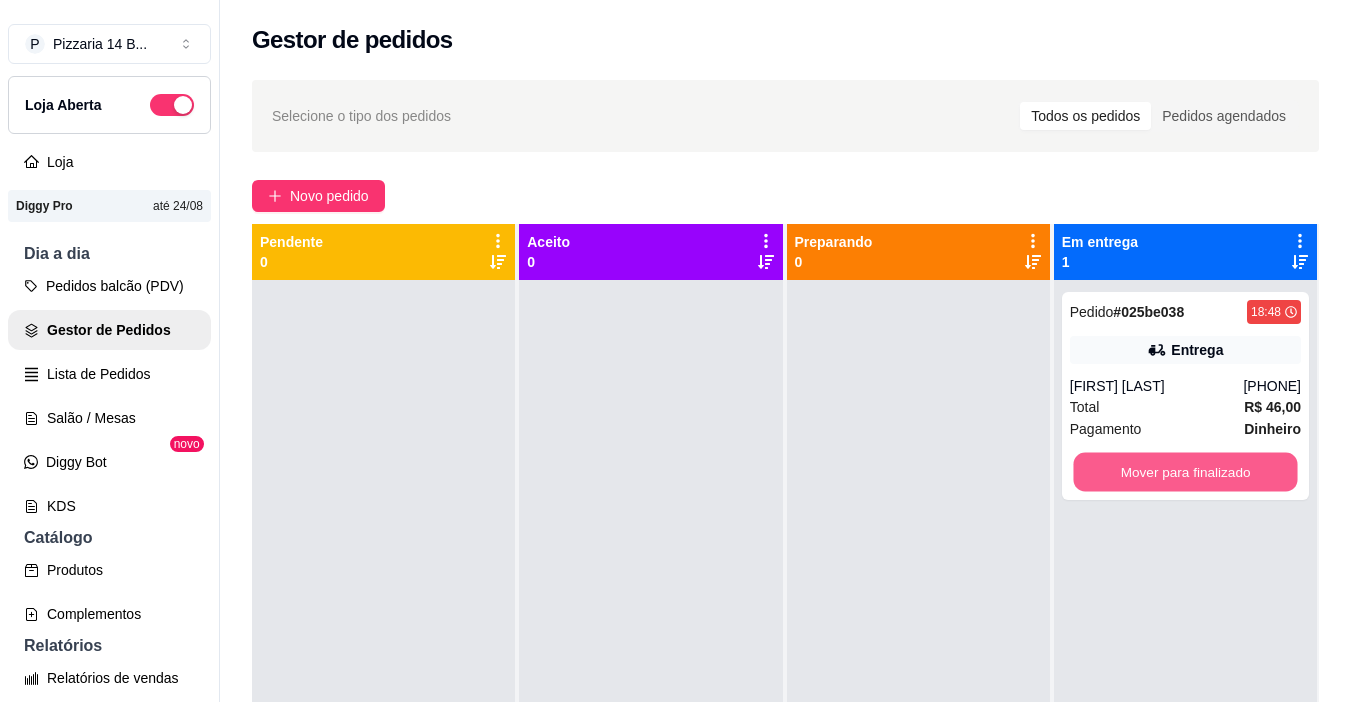 click on "Mover para finalizado" at bounding box center (1185, 472) 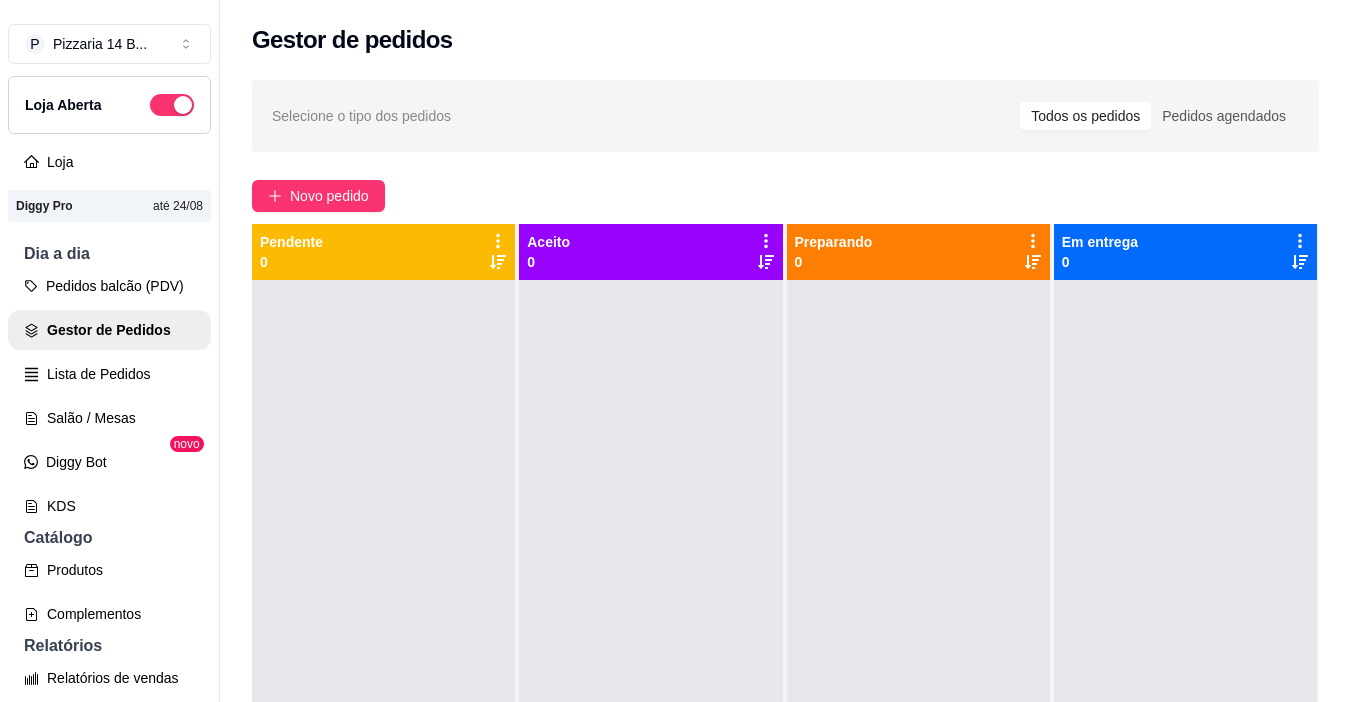 click at bounding box center [383, 631] 